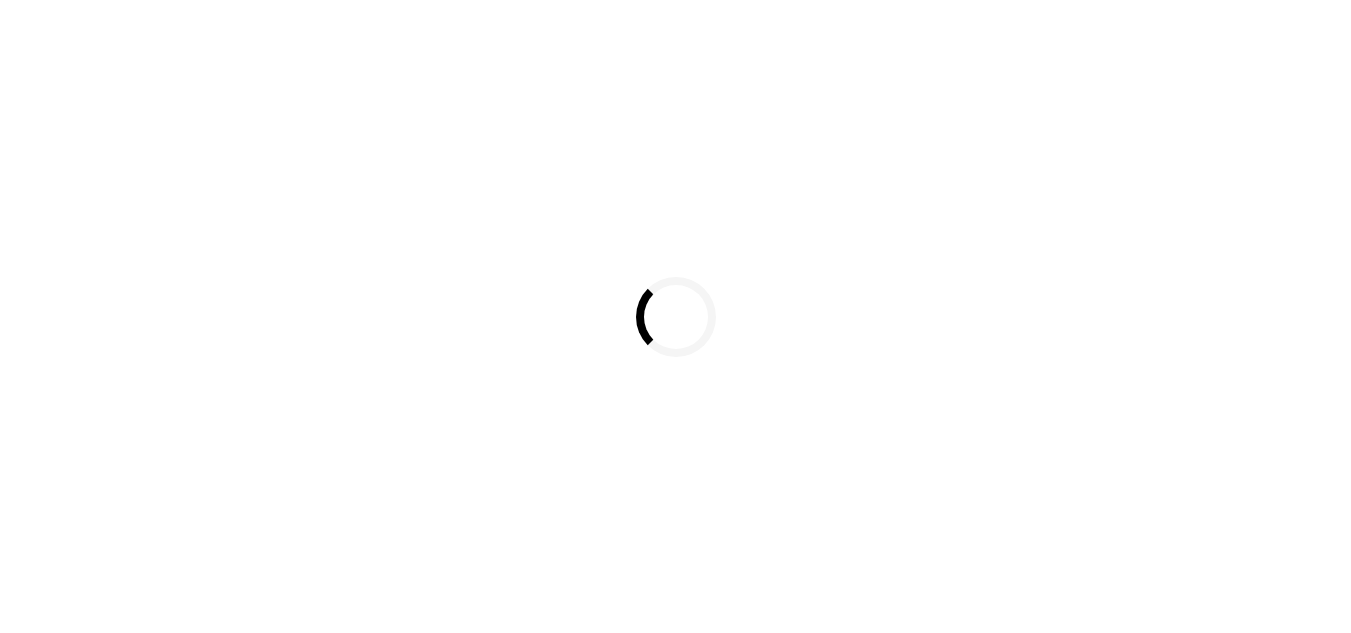scroll, scrollTop: 0, scrollLeft: 0, axis: both 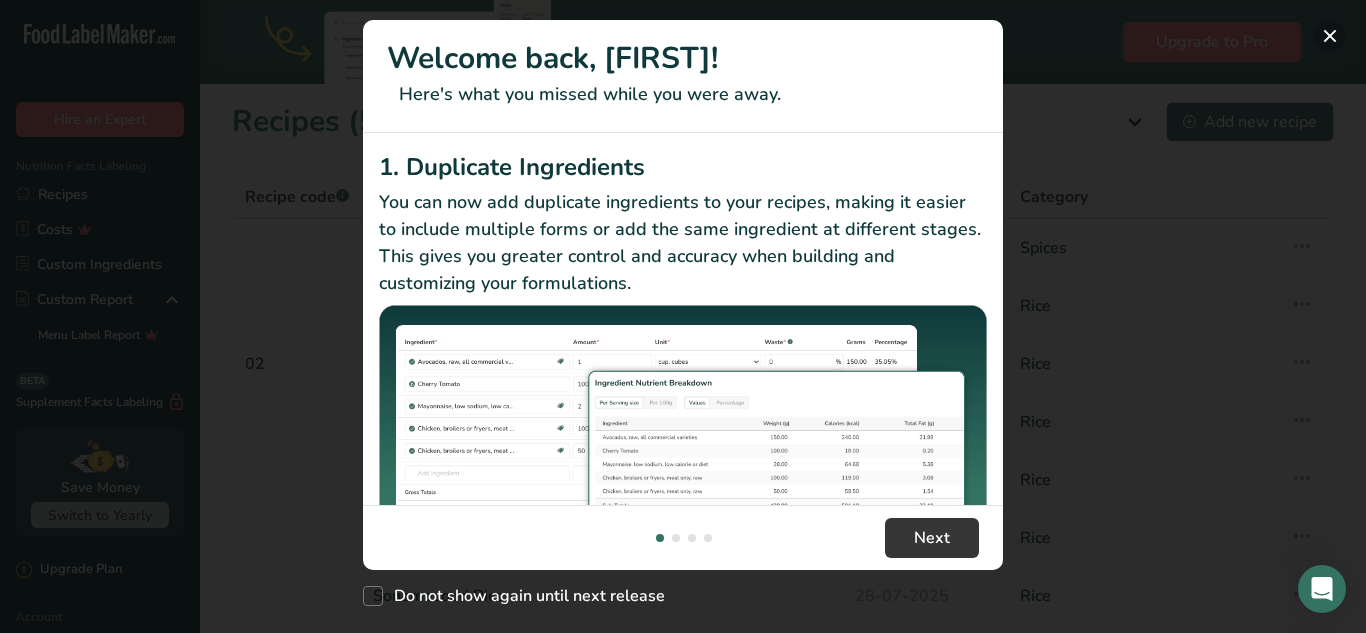 click at bounding box center [1330, 36] 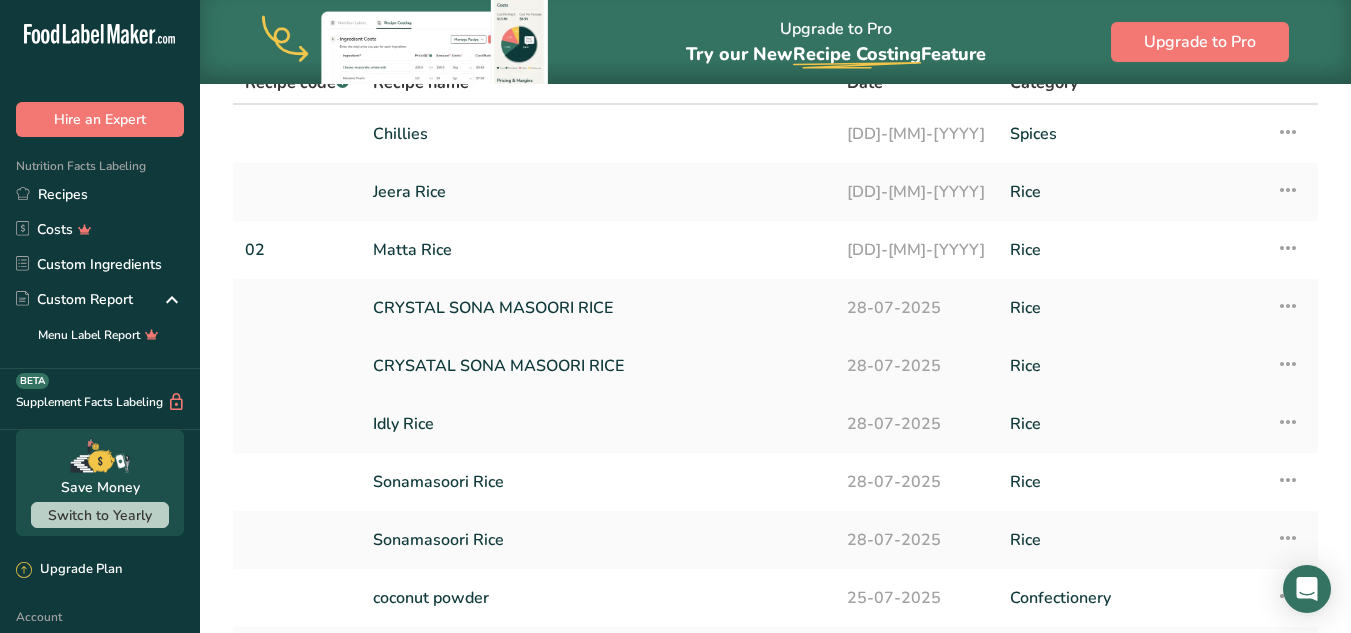 scroll, scrollTop: 327, scrollLeft: 0, axis: vertical 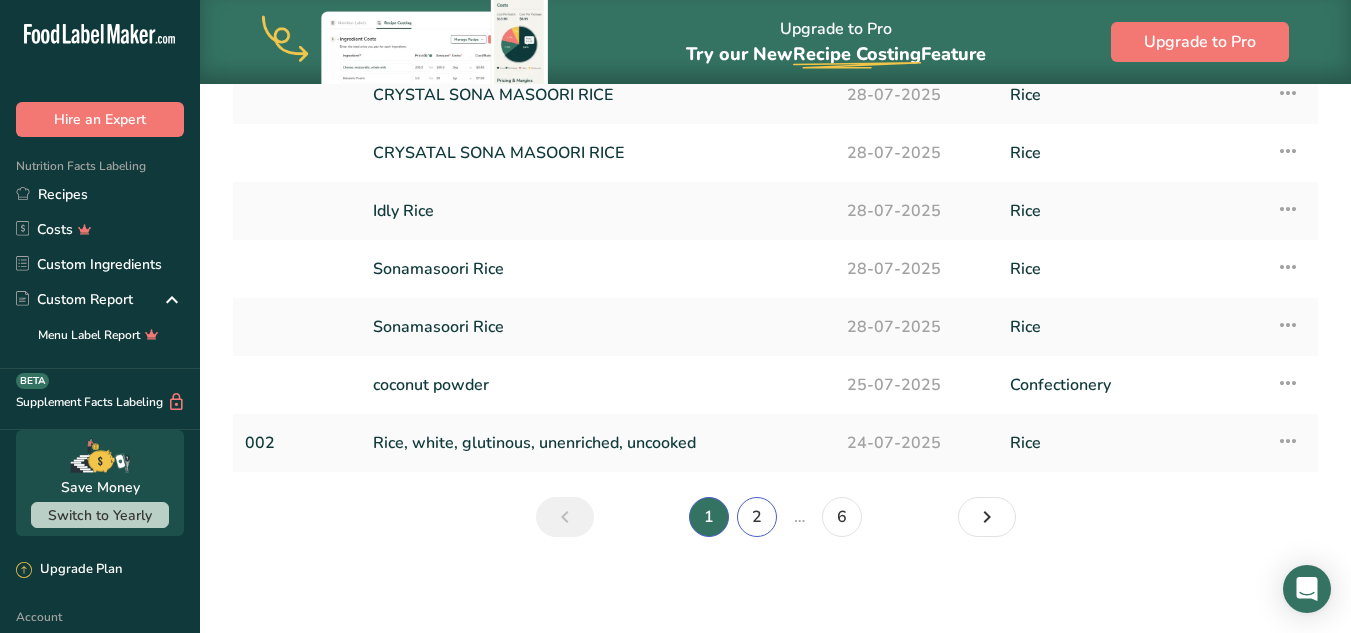 click on "2" at bounding box center [757, 517] 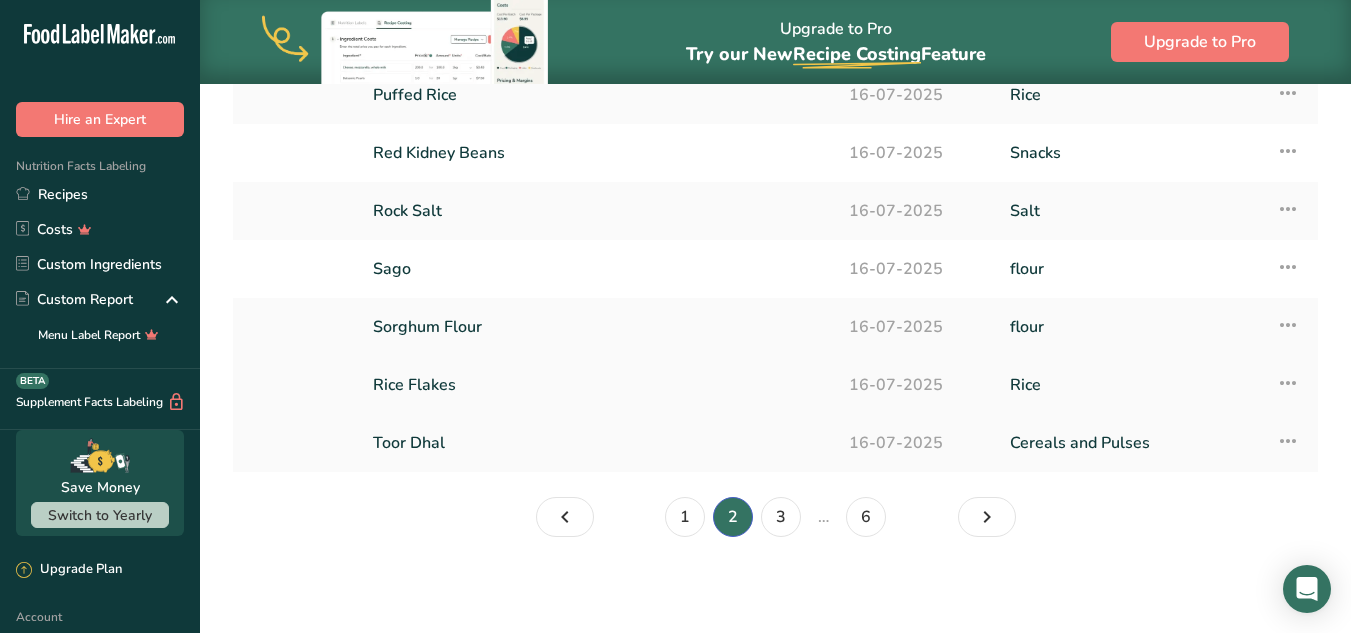scroll, scrollTop: 0, scrollLeft: 0, axis: both 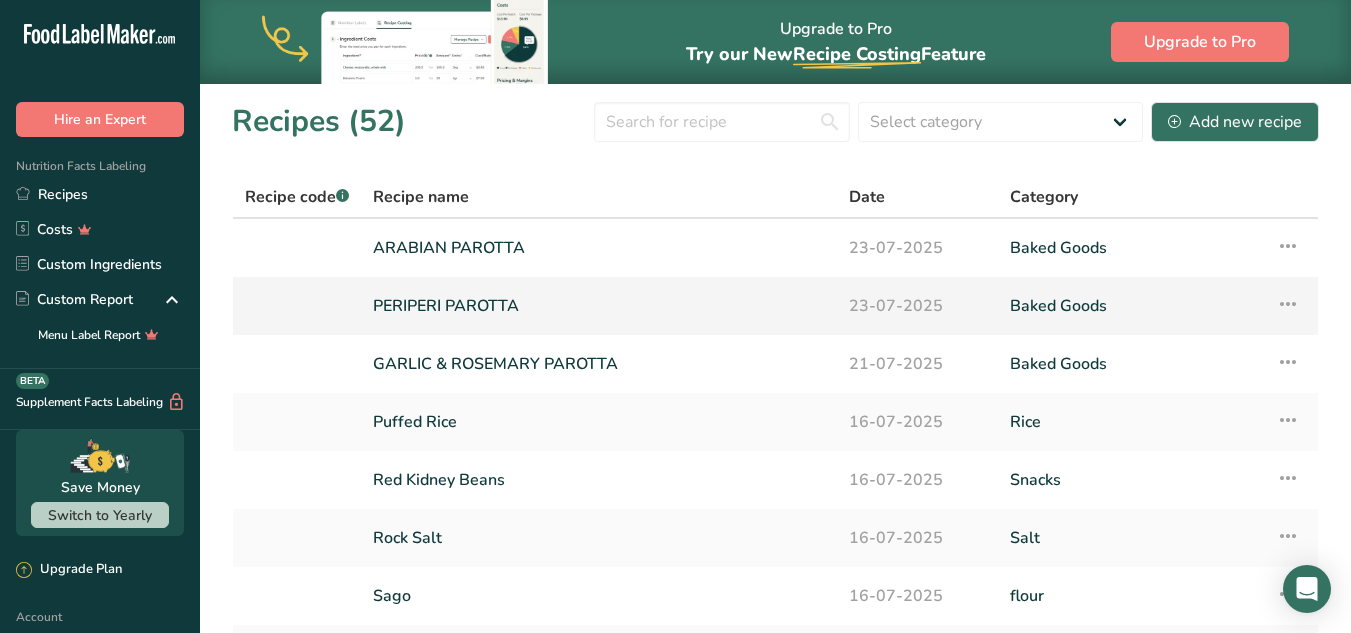 click on "PERIPERI PAROTTA" at bounding box center (599, 306) 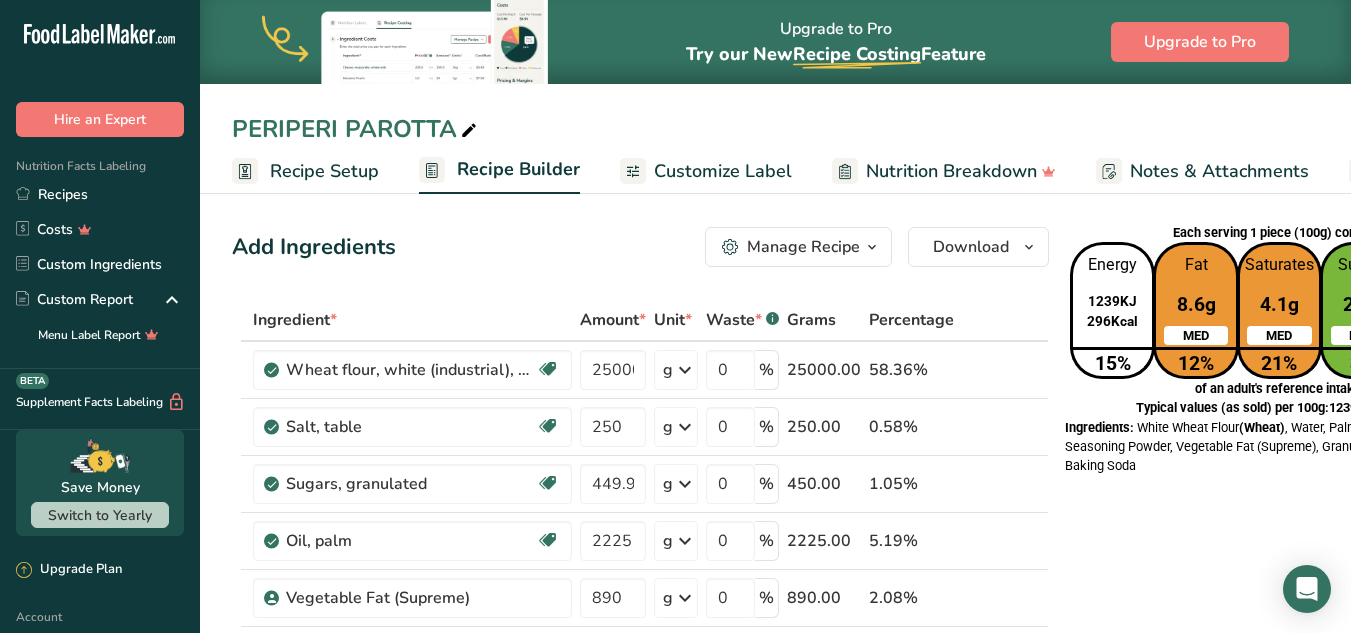 click on "Customize Label" at bounding box center [723, 171] 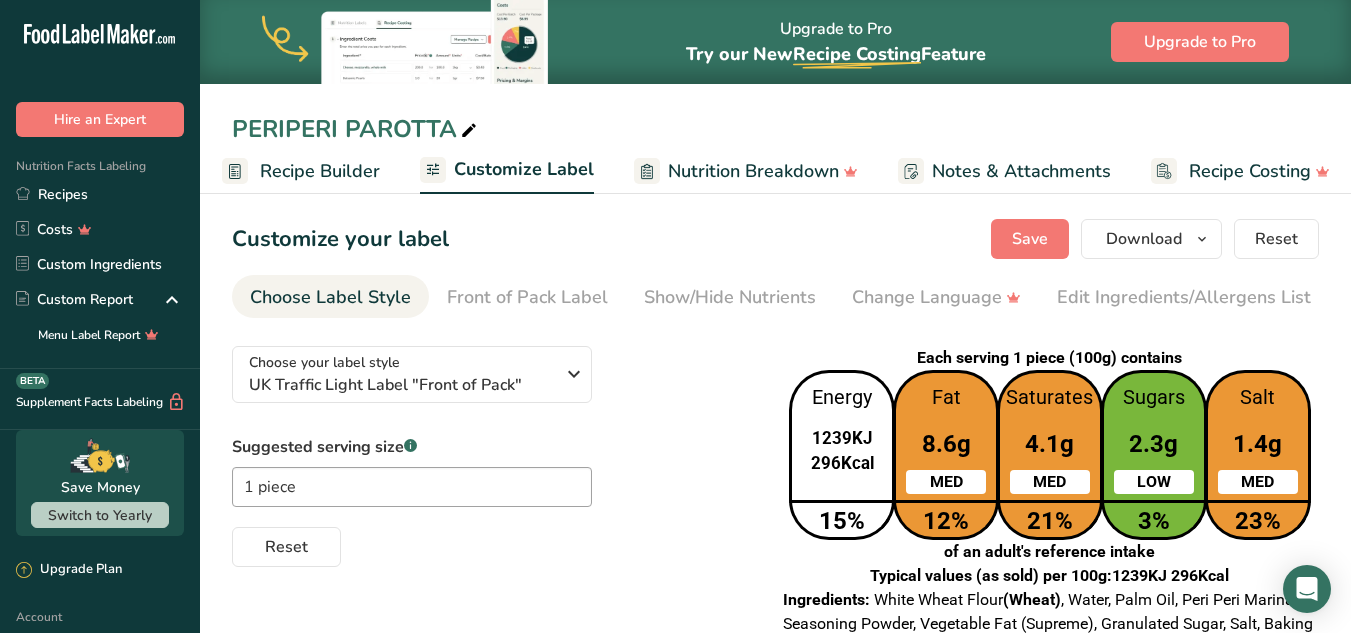 scroll, scrollTop: 0, scrollLeft: 208, axis: horizontal 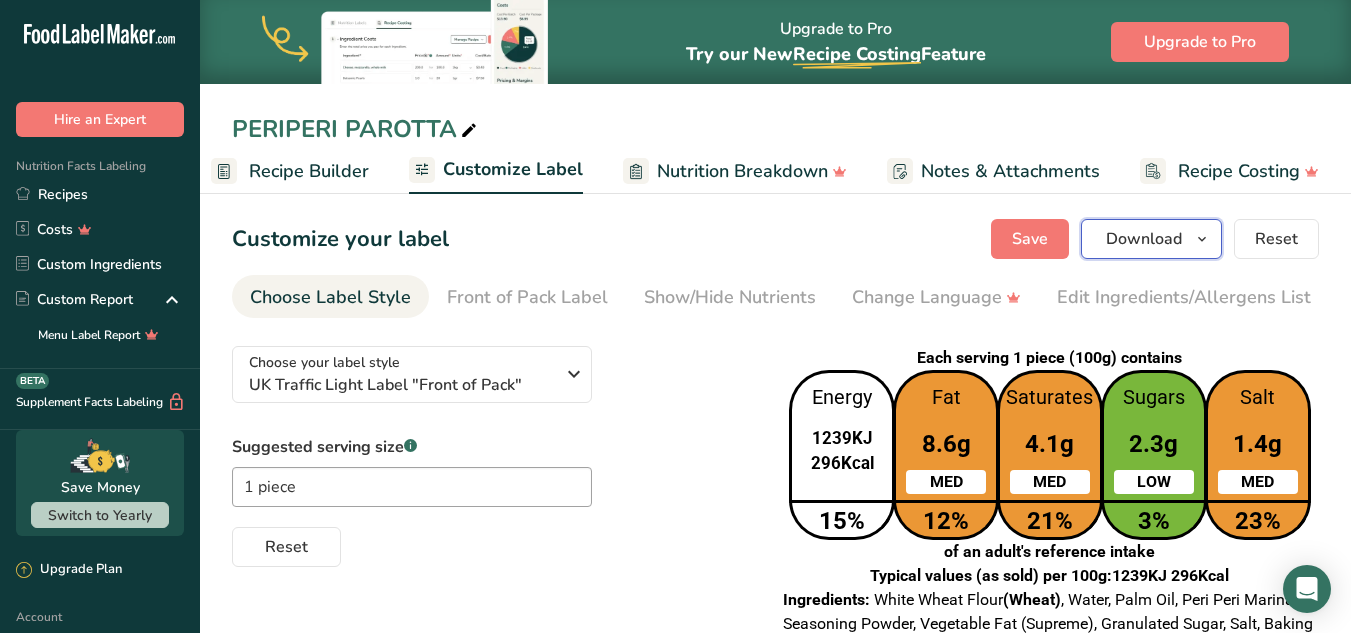 click on "Download" at bounding box center [1144, 239] 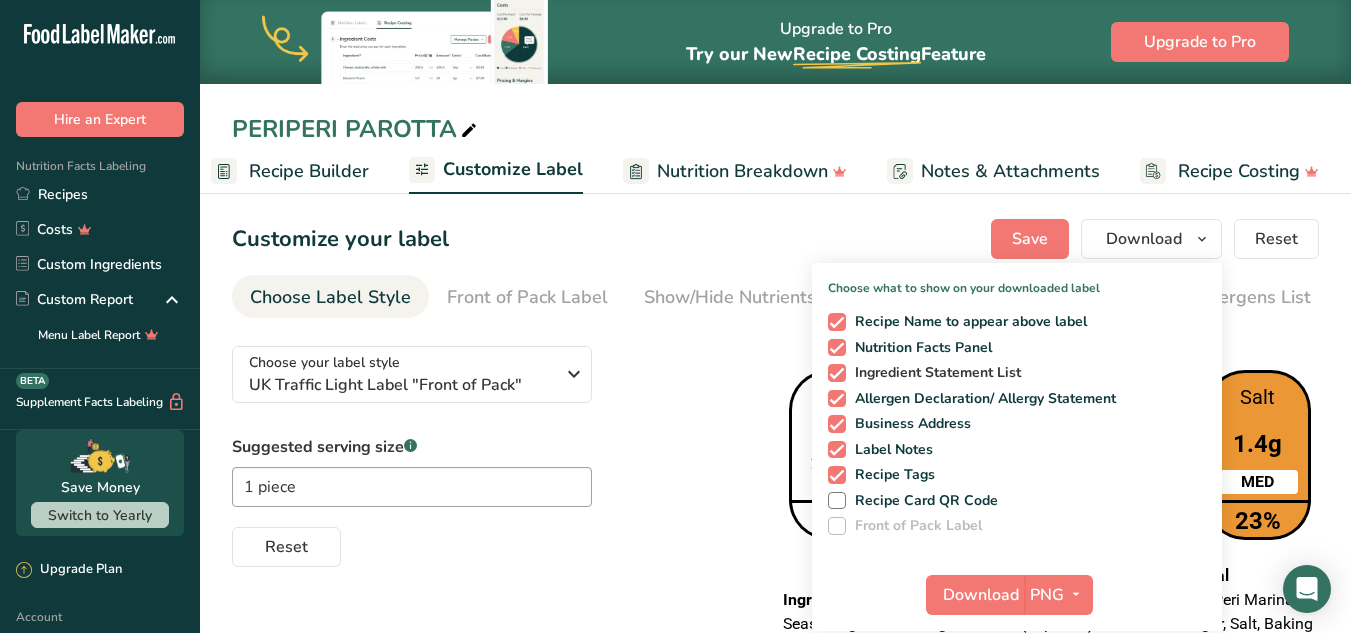 click on "Ingredient Statement List" at bounding box center (934, 373) 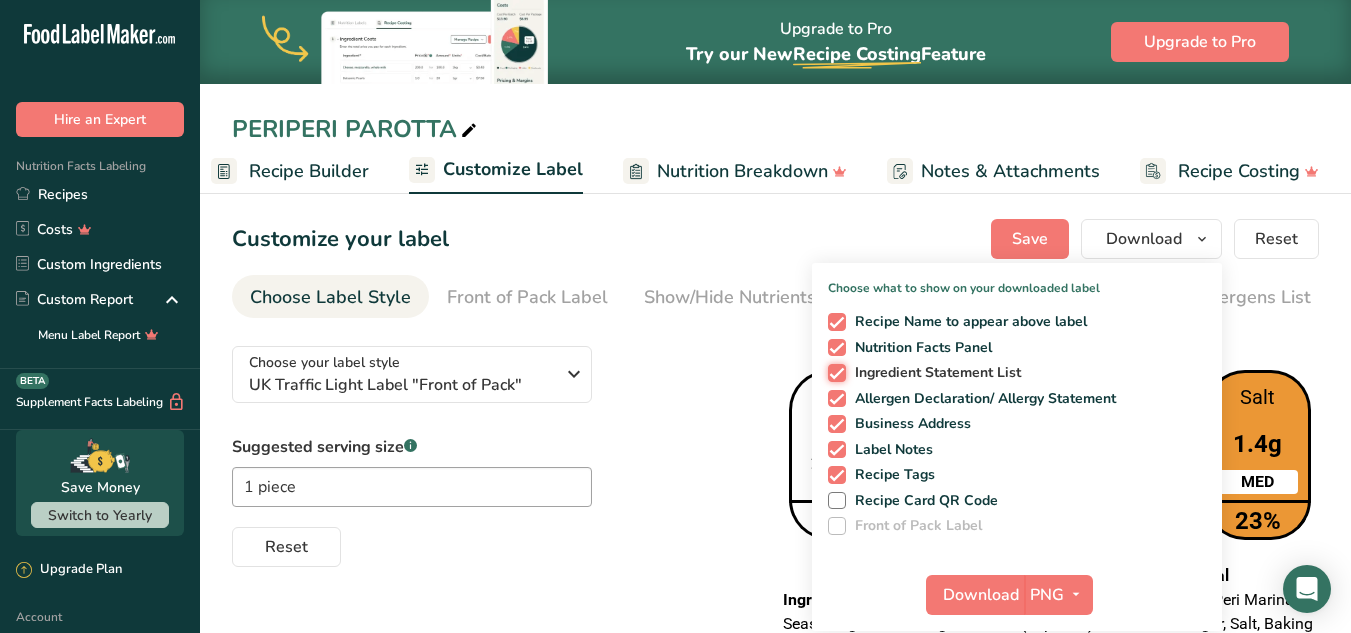 click on "Ingredient Statement List" at bounding box center (834, 372) 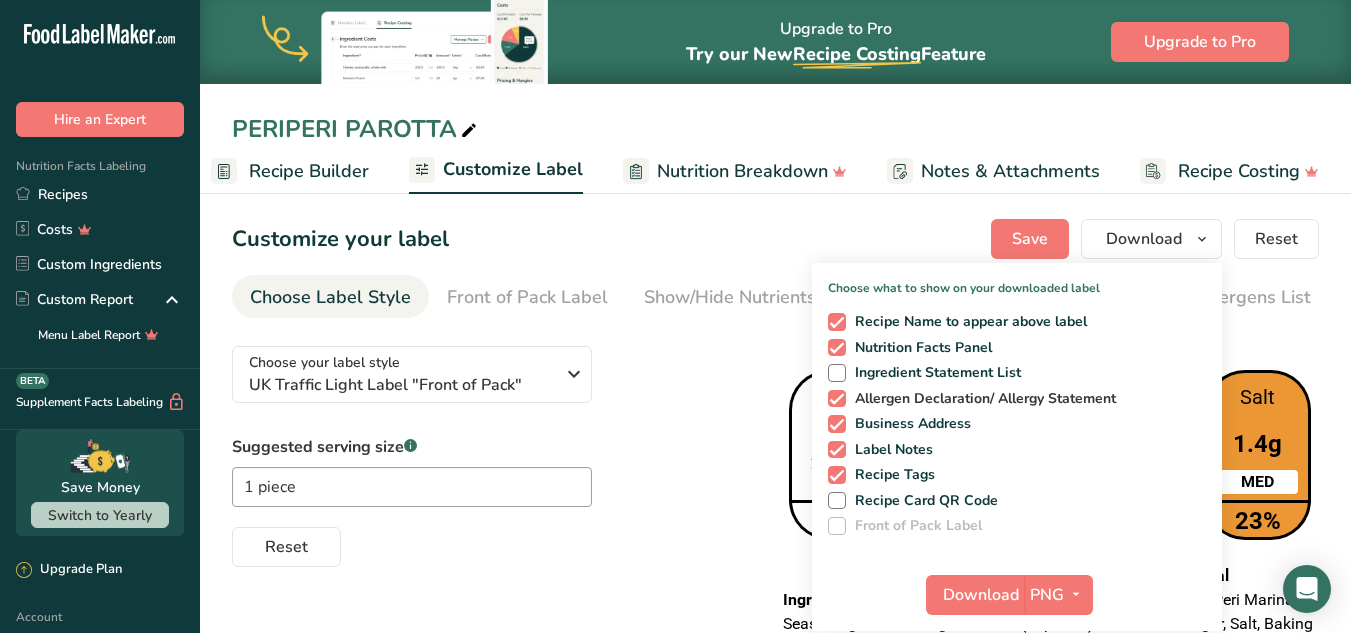 click at bounding box center (837, 399) 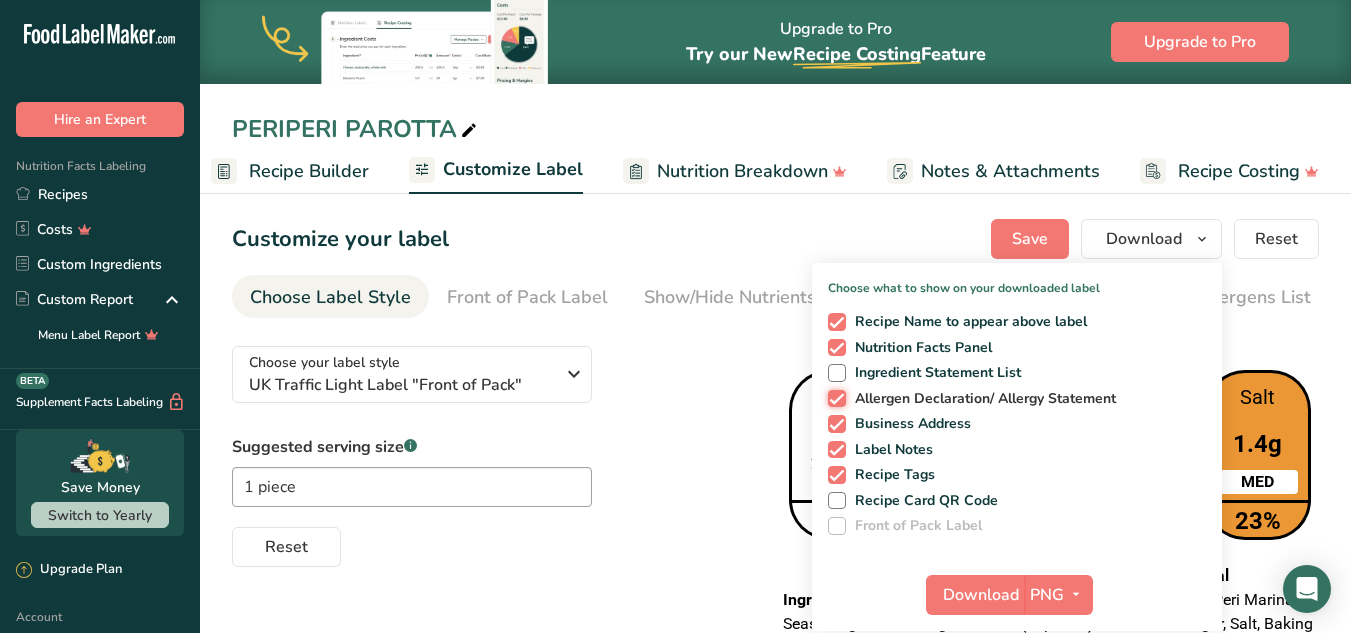 click on "Allergen Declaration/ Allergy Statement" at bounding box center [834, 398] 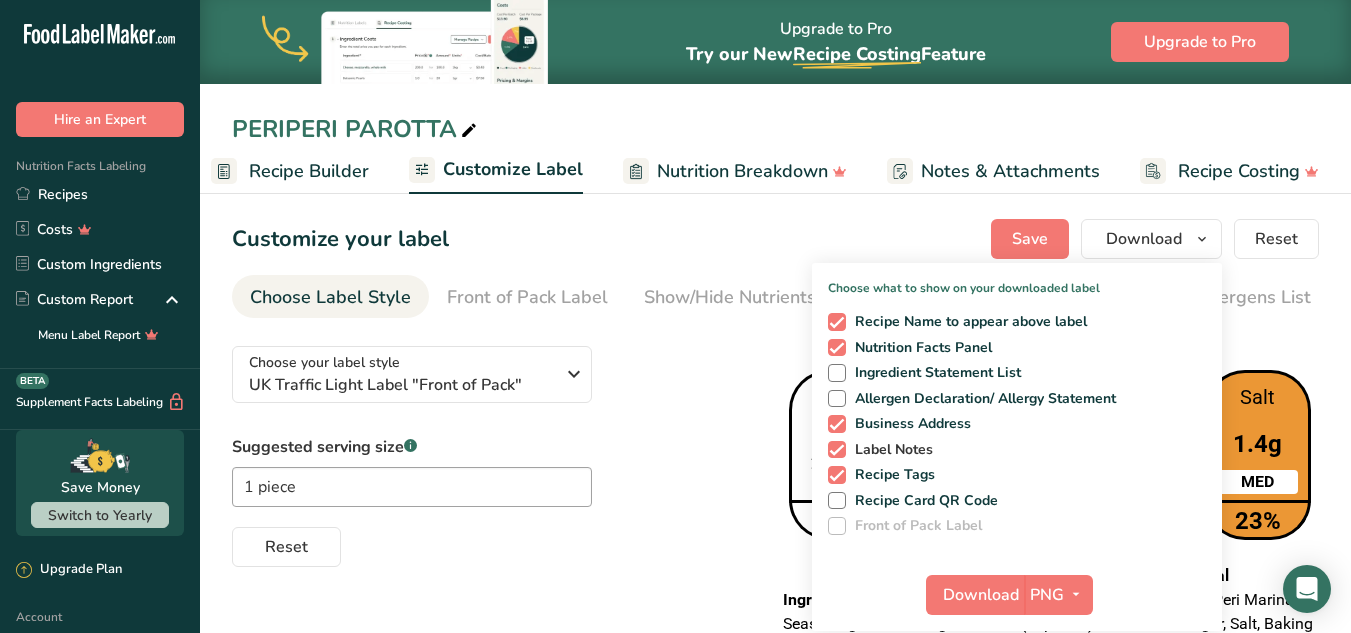 drag, startPoint x: 832, startPoint y: 420, endPoint x: 843, endPoint y: 442, distance: 24.596748 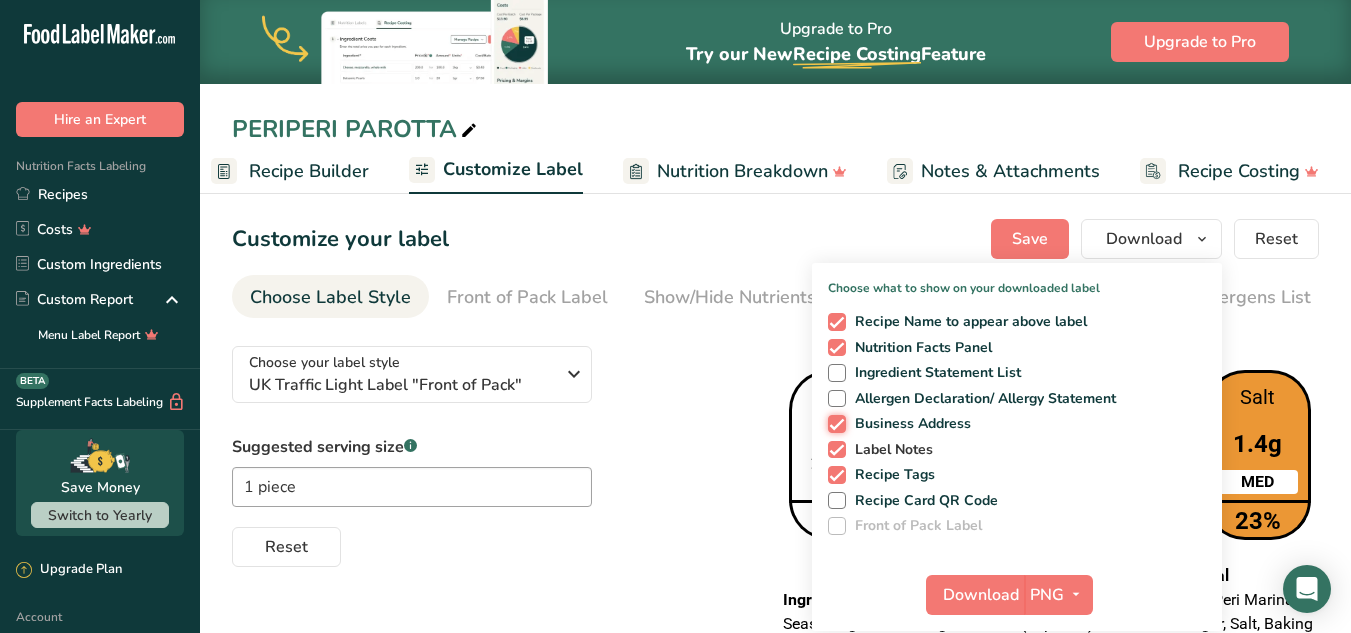 click on "Business Address" at bounding box center [834, 423] 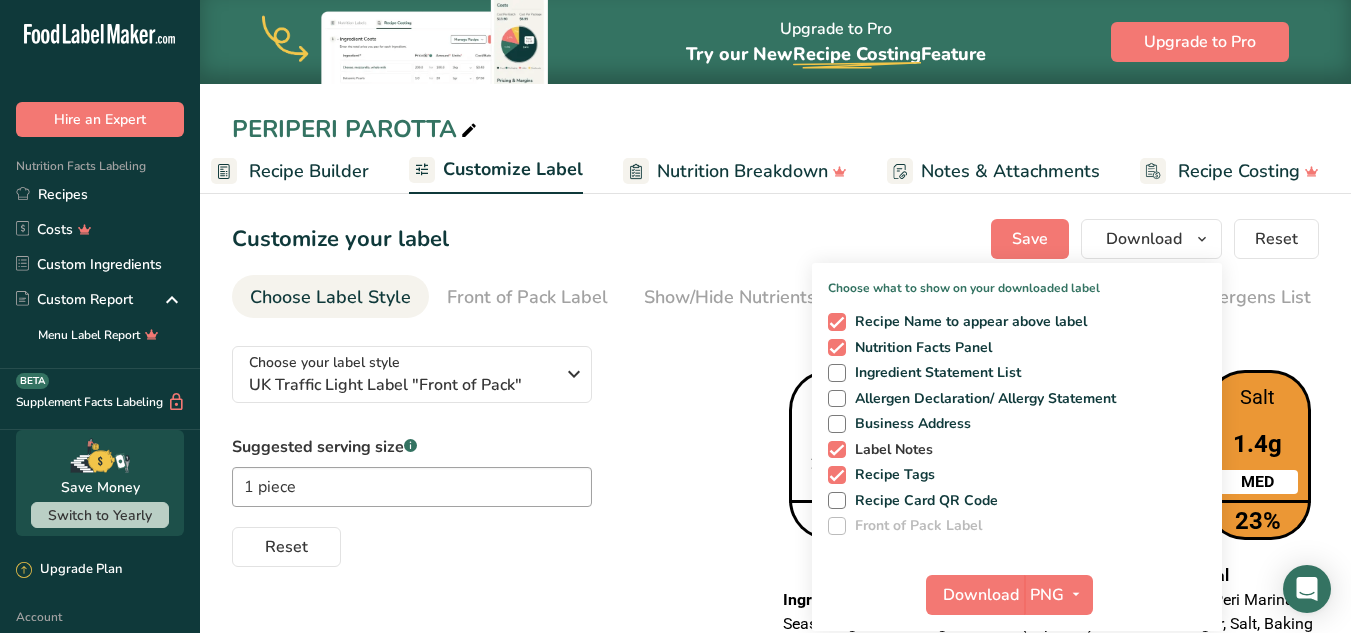 click at bounding box center (837, 450) 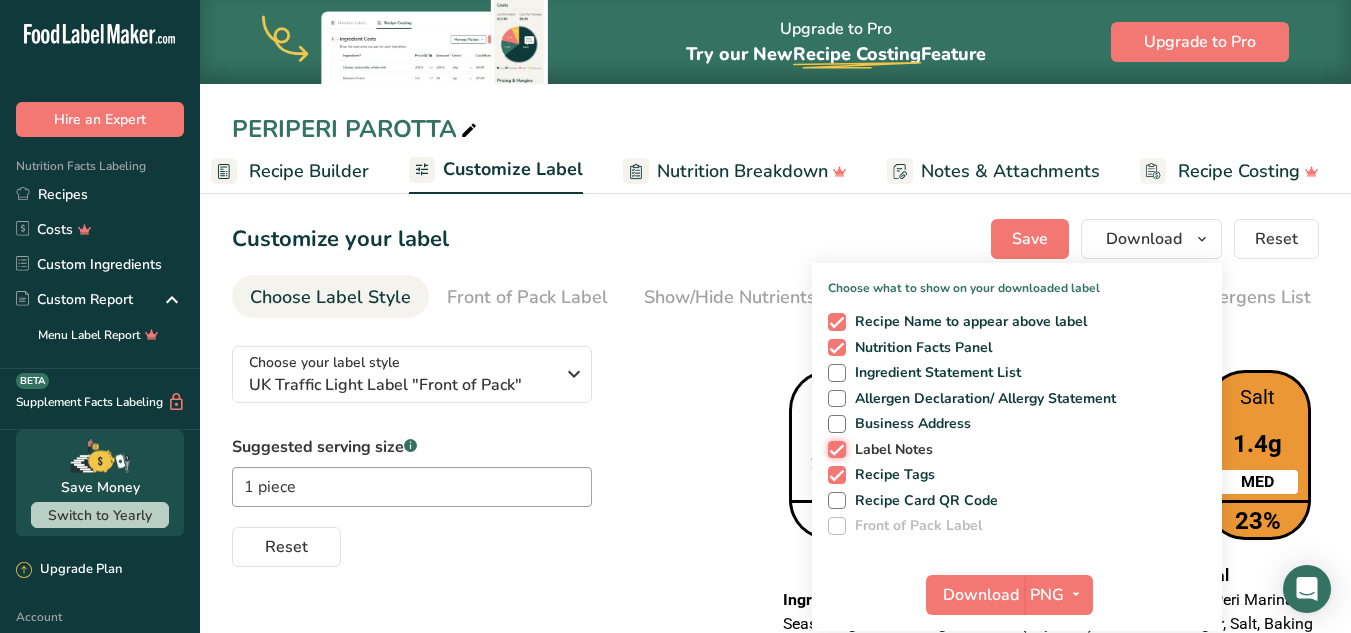 click on "Label Notes" at bounding box center (834, 449) 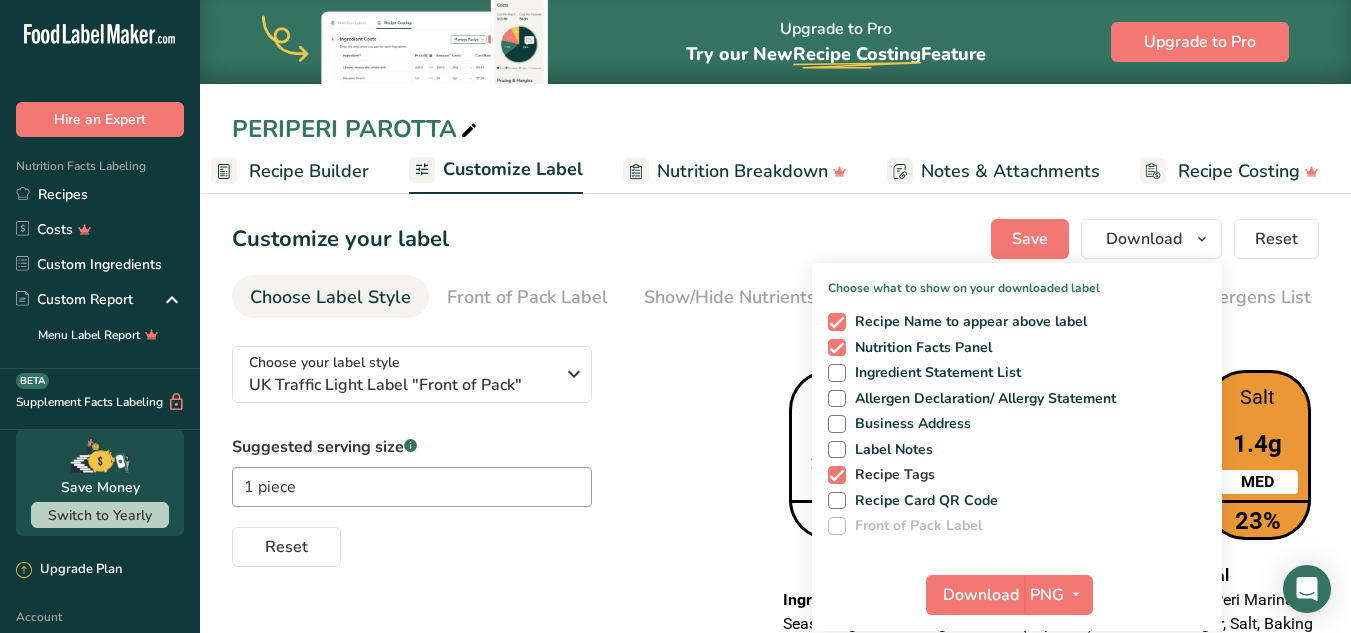 click at bounding box center [837, 475] 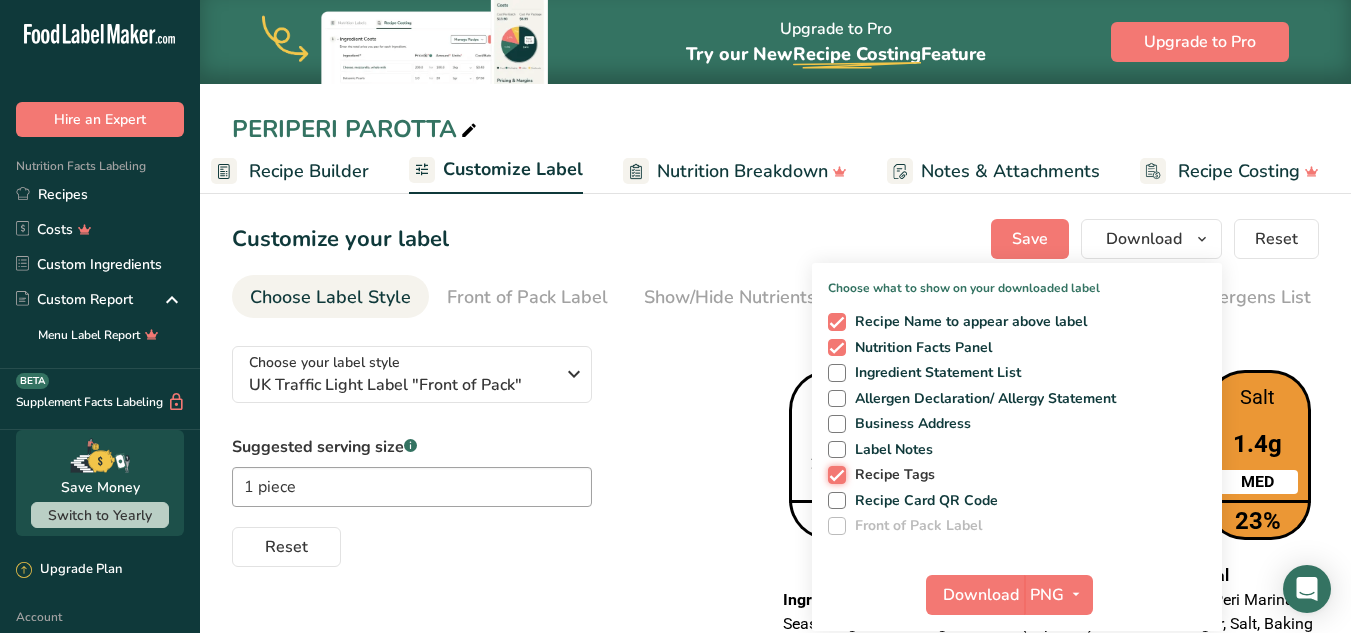 click on "Recipe Tags" at bounding box center (834, 474) 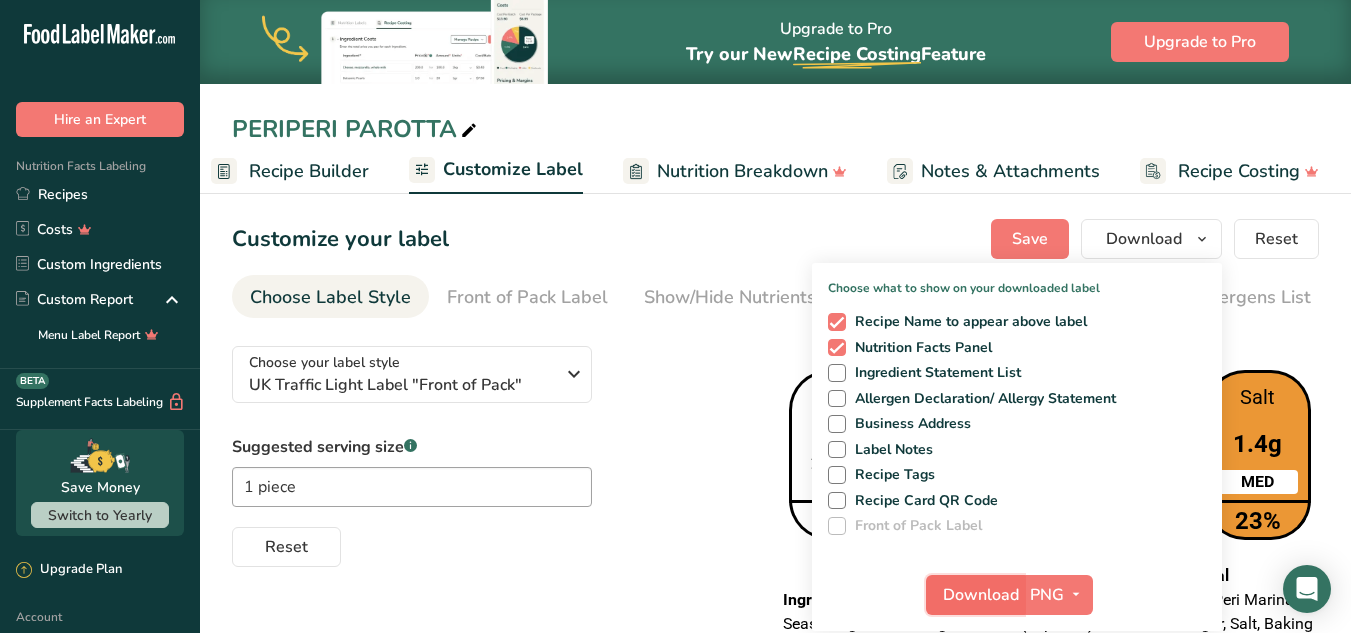 click on "Download" at bounding box center (981, 595) 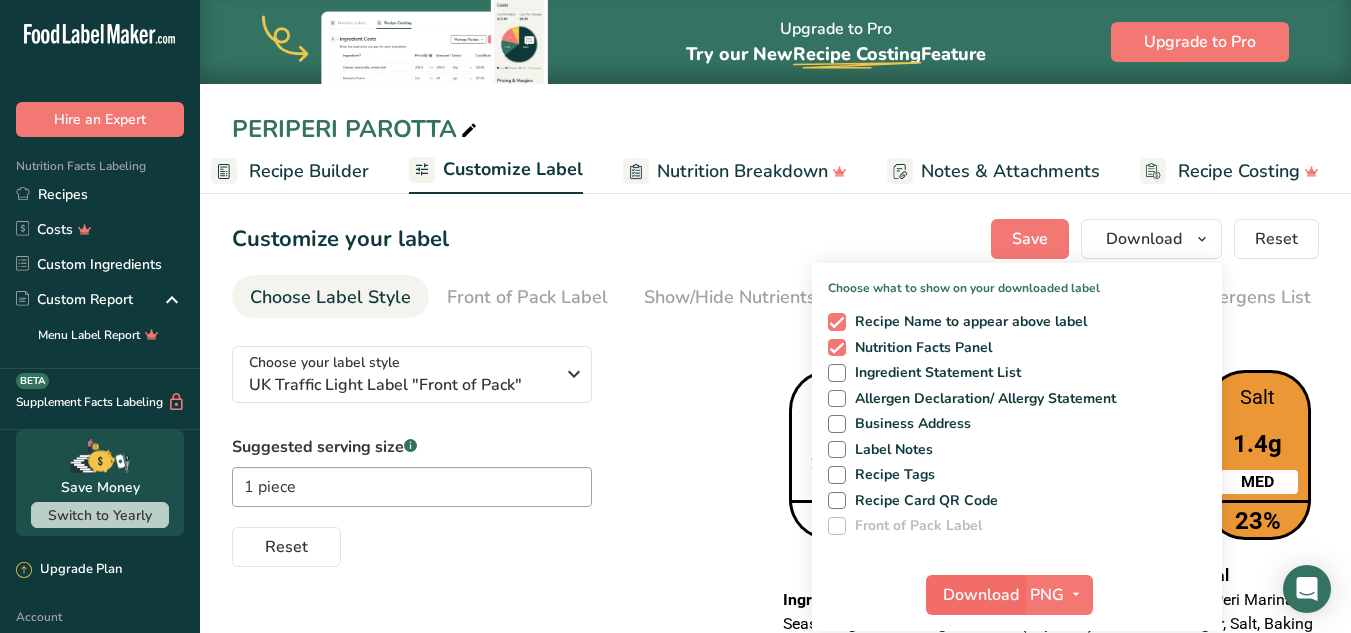 scroll, scrollTop: 0, scrollLeft: 193, axis: horizontal 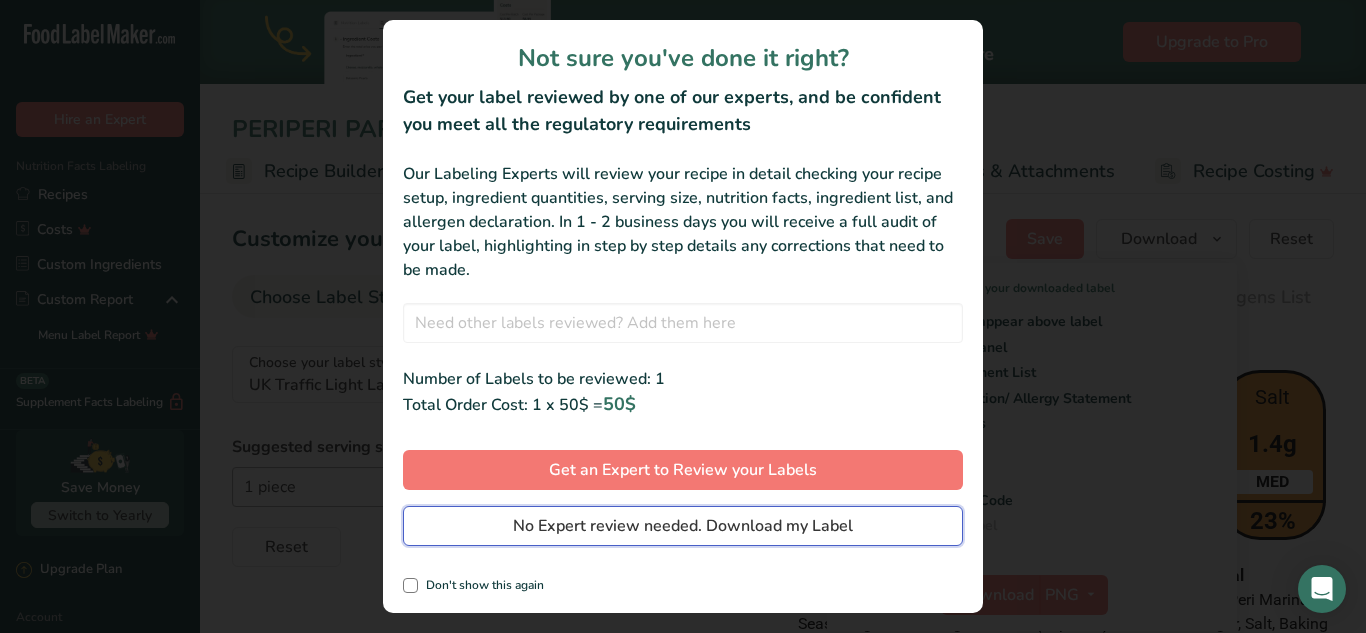 click on "Not sure you've done it right?
Get your label reviewed by one of our experts, and be confident you meet all the regulatory requirements
Our Labeling Experts will review your recipe in detail checking your recipe setup, ingredient quantities, serving size, nutrition facts, ingredient list, and allergen declaration. In 1 - 2 business days you will receive a full audit of your label, highlighting in step by step details any corrections that need to be made.
[DD]-[MM]-[YYYY]
[FIRST] [LAST]
No Results Found
Number of Labels to be reviewed: 1
Total Order Cost: 1 x 50$
=
50$
Get an Expert to Review your Labels
No Expert review needed. Download my Label
Don't show this again" at bounding box center (683, 316) 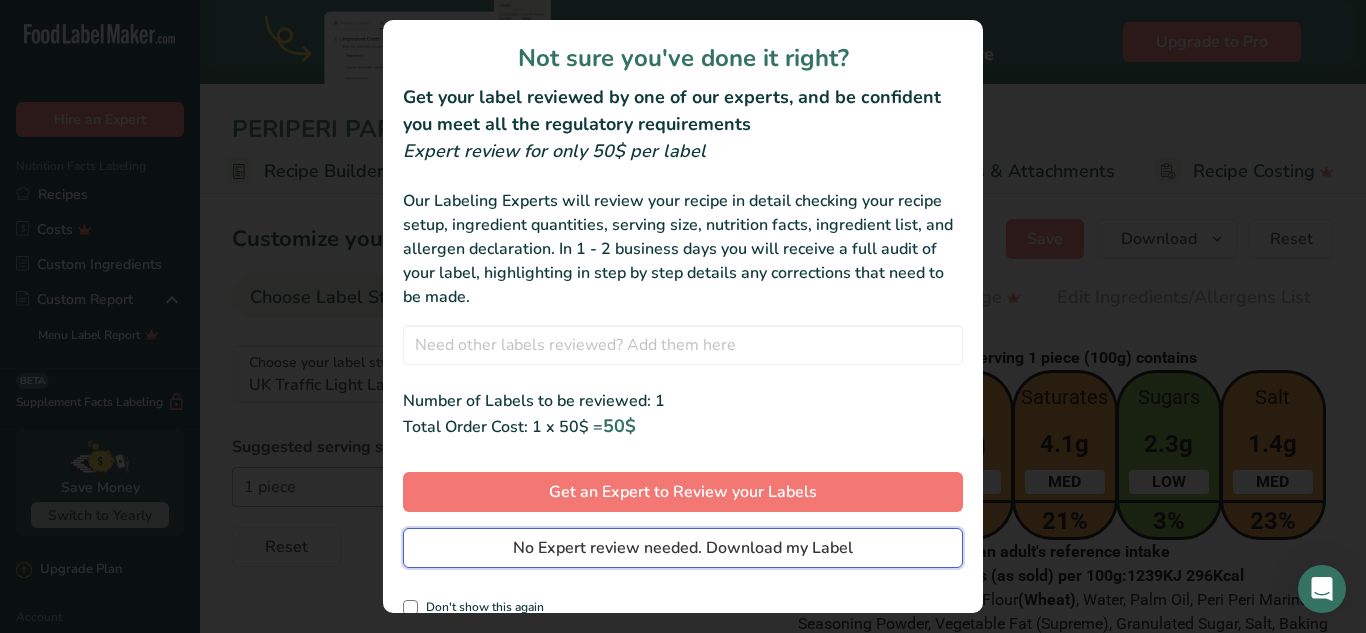 click on "No Expert review needed. Download my Label" at bounding box center [683, 548] 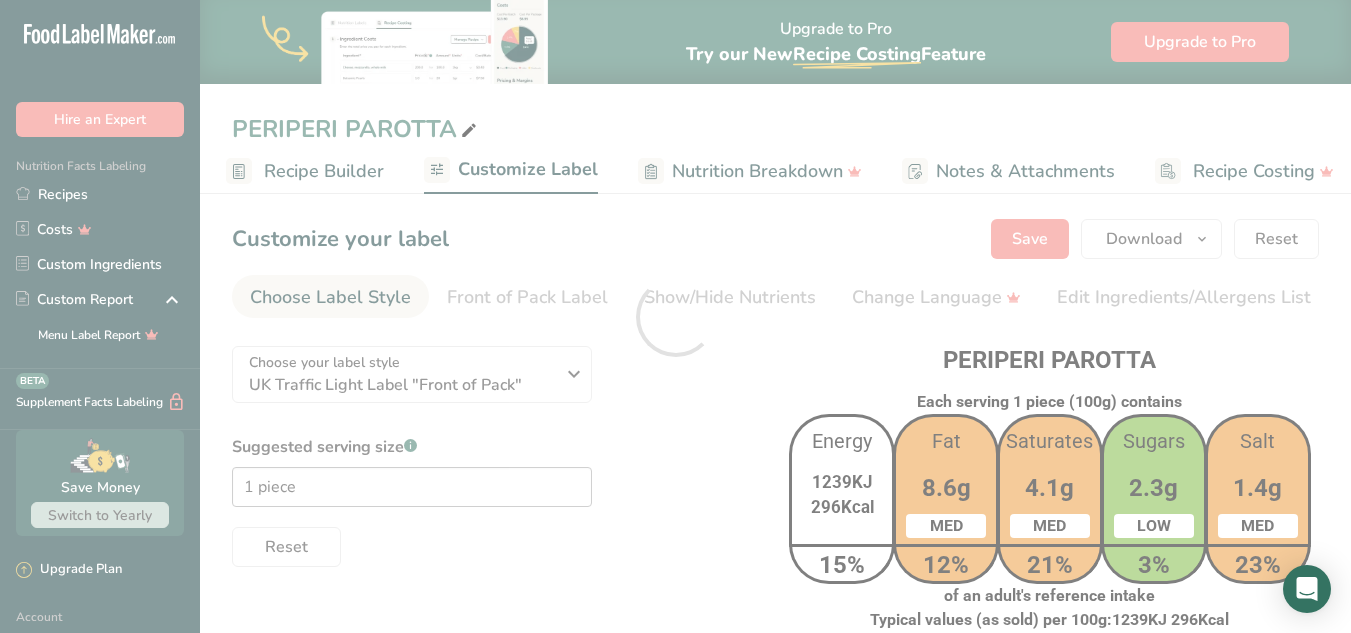 scroll, scrollTop: 0, scrollLeft: 0, axis: both 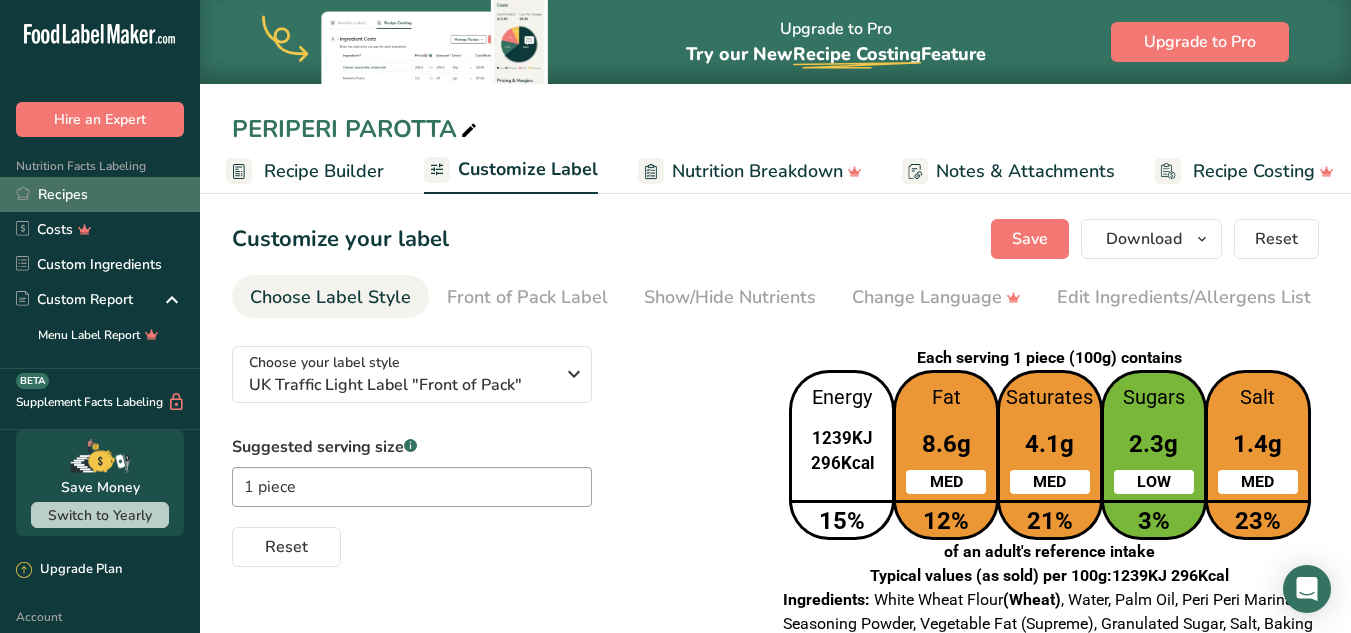 click on "Recipes" at bounding box center [100, 194] 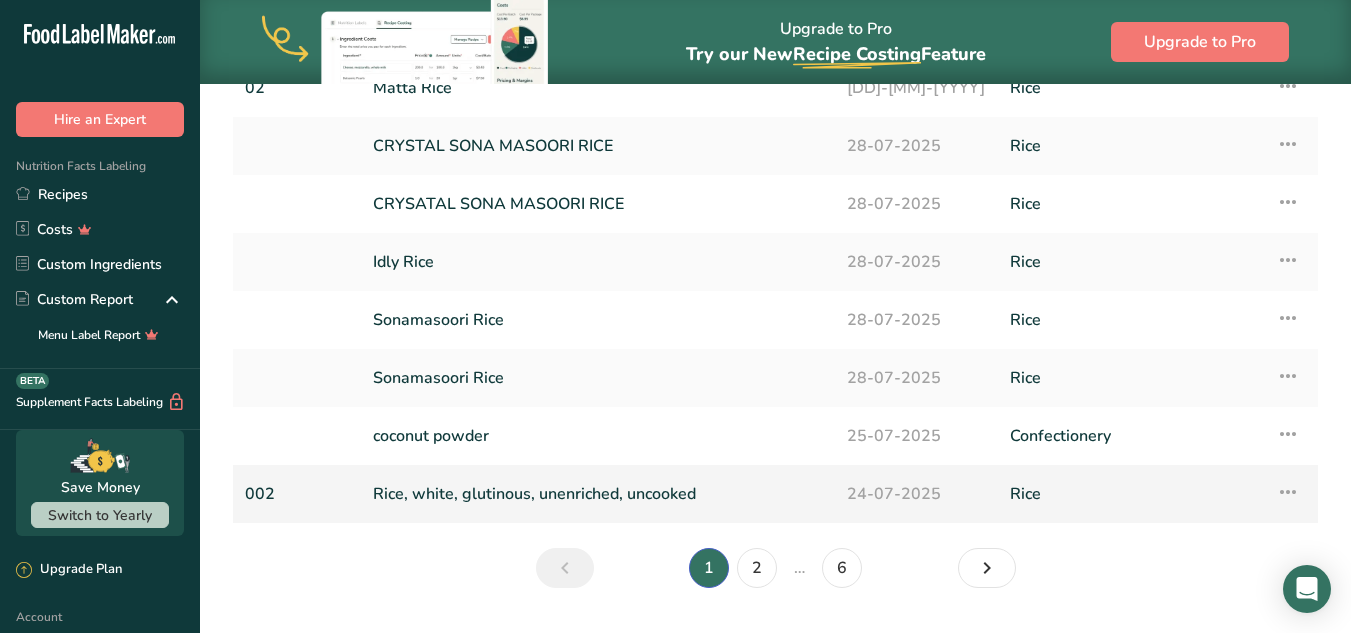 scroll, scrollTop: 327, scrollLeft: 0, axis: vertical 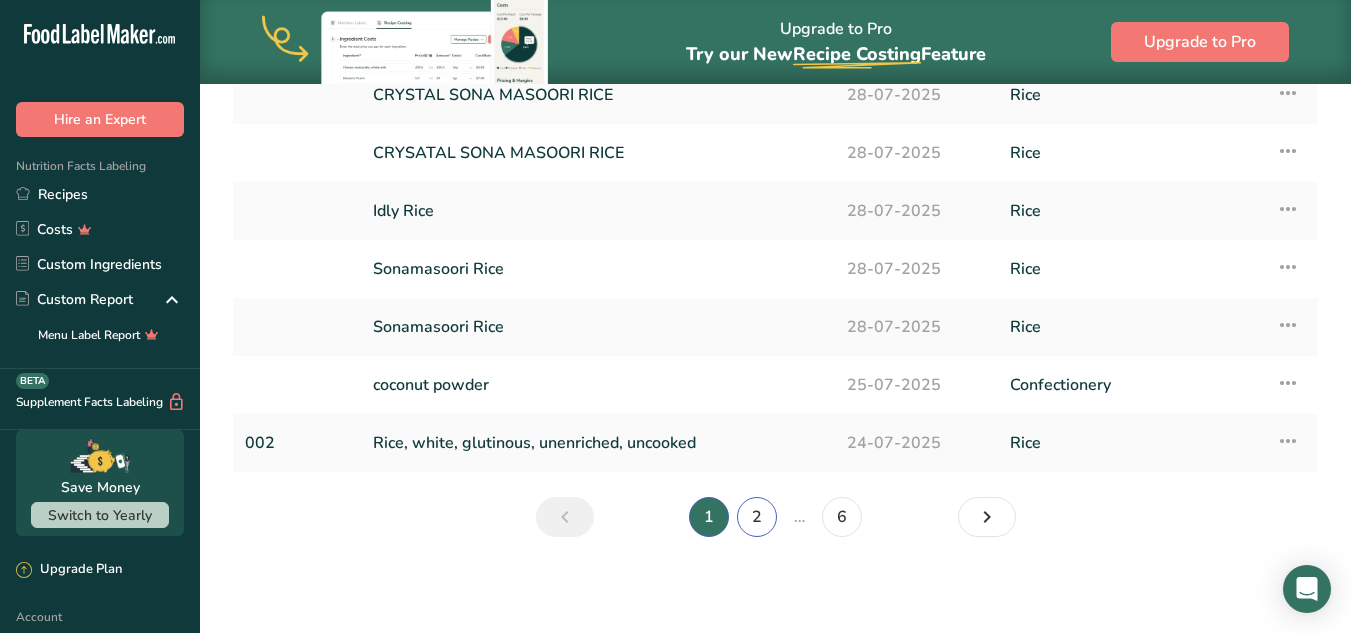 click on "2" at bounding box center (757, 517) 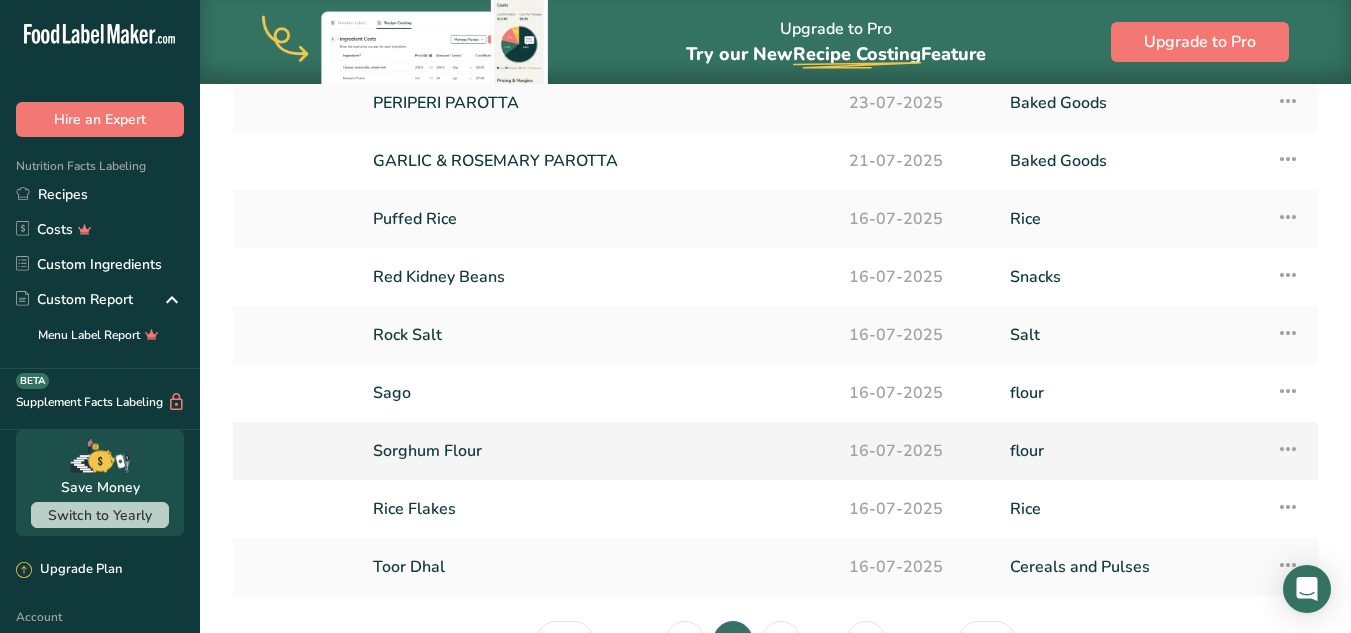 scroll, scrollTop: 27, scrollLeft: 0, axis: vertical 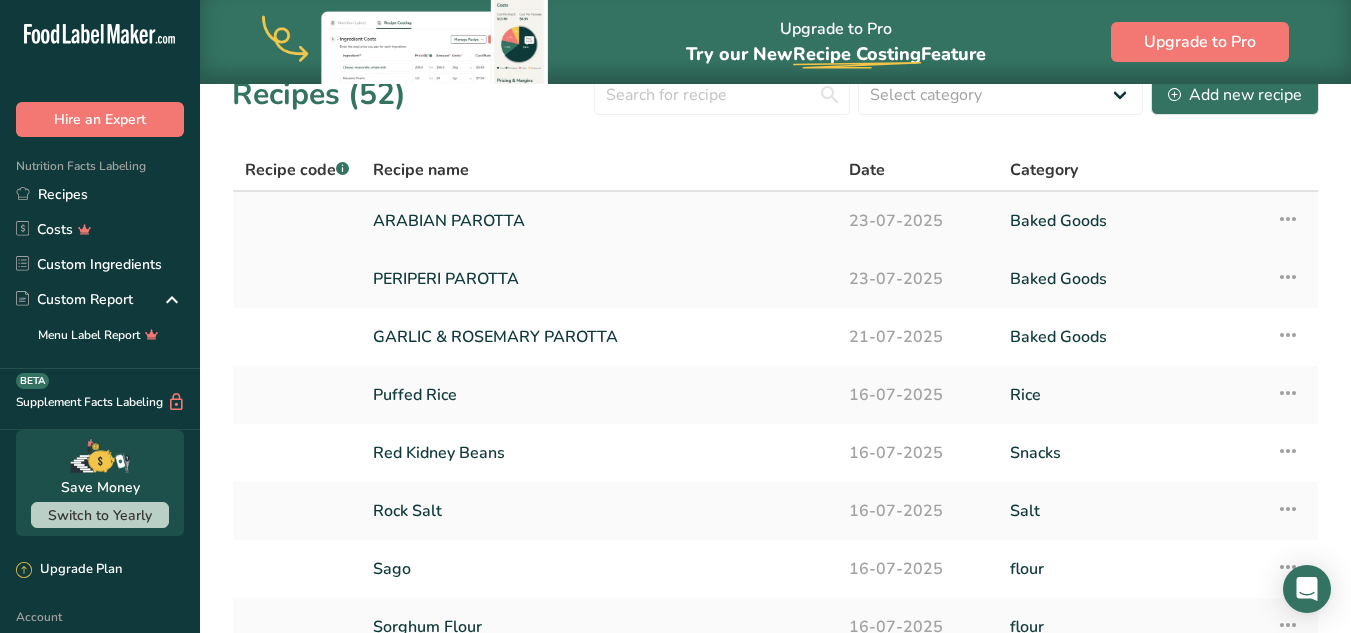 click on "ARABIAN PAROTTA" at bounding box center [599, 221] 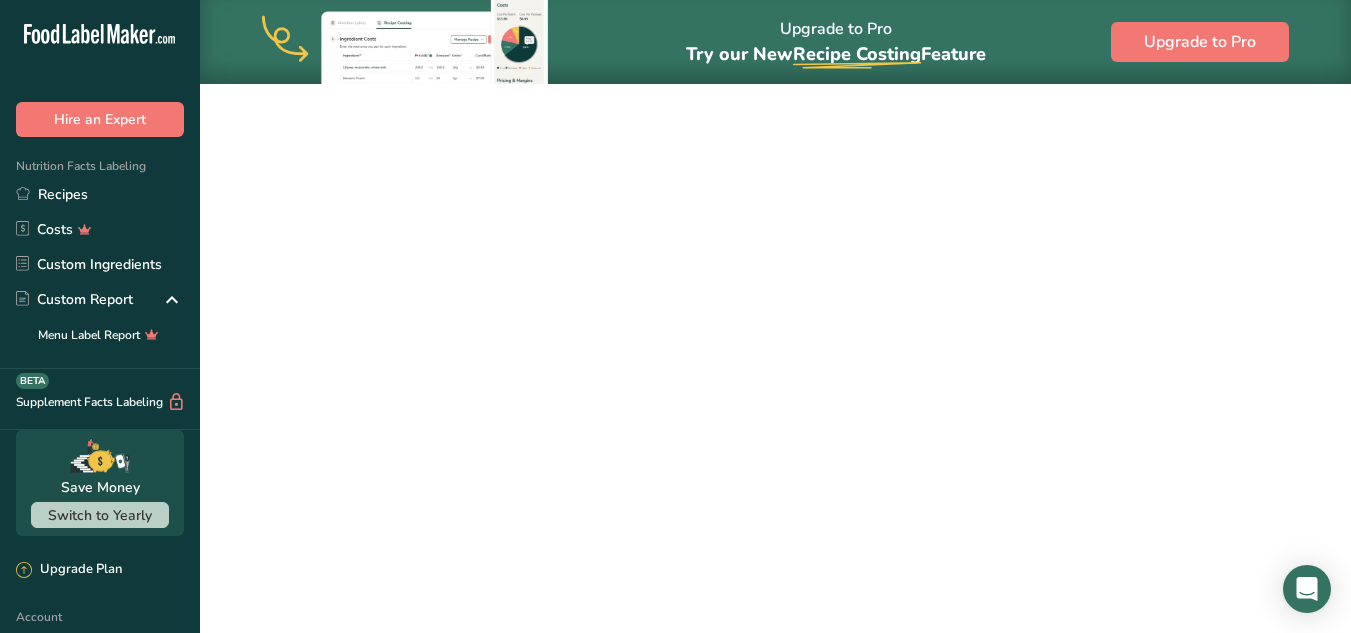 click on "ARABIAN PAROTTA" at bounding box center [599, 221] 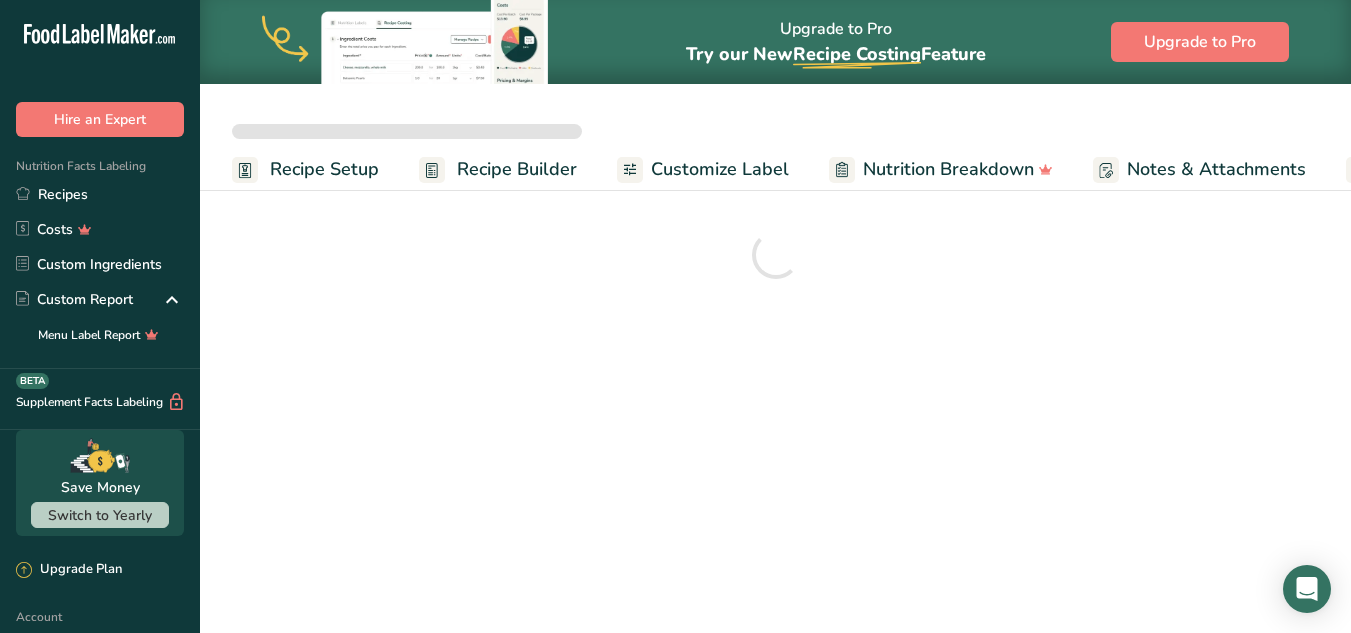 scroll, scrollTop: 0, scrollLeft: 0, axis: both 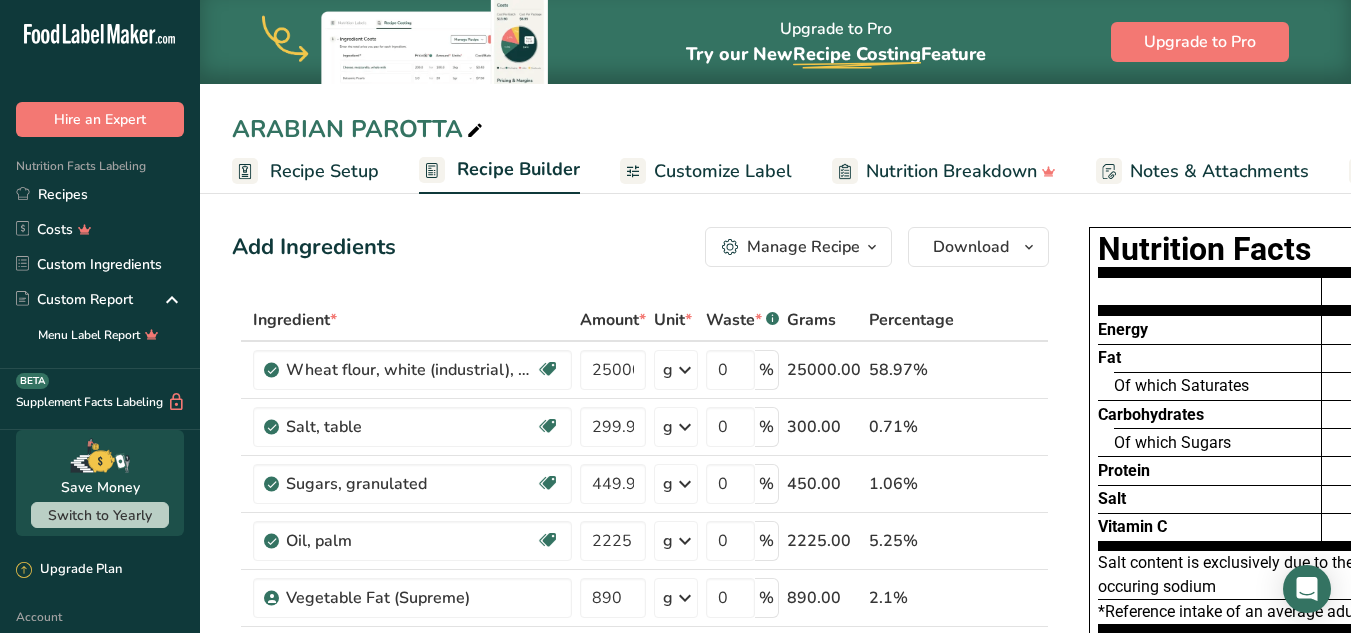 click on "Customize Label" at bounding box center [723, 171] 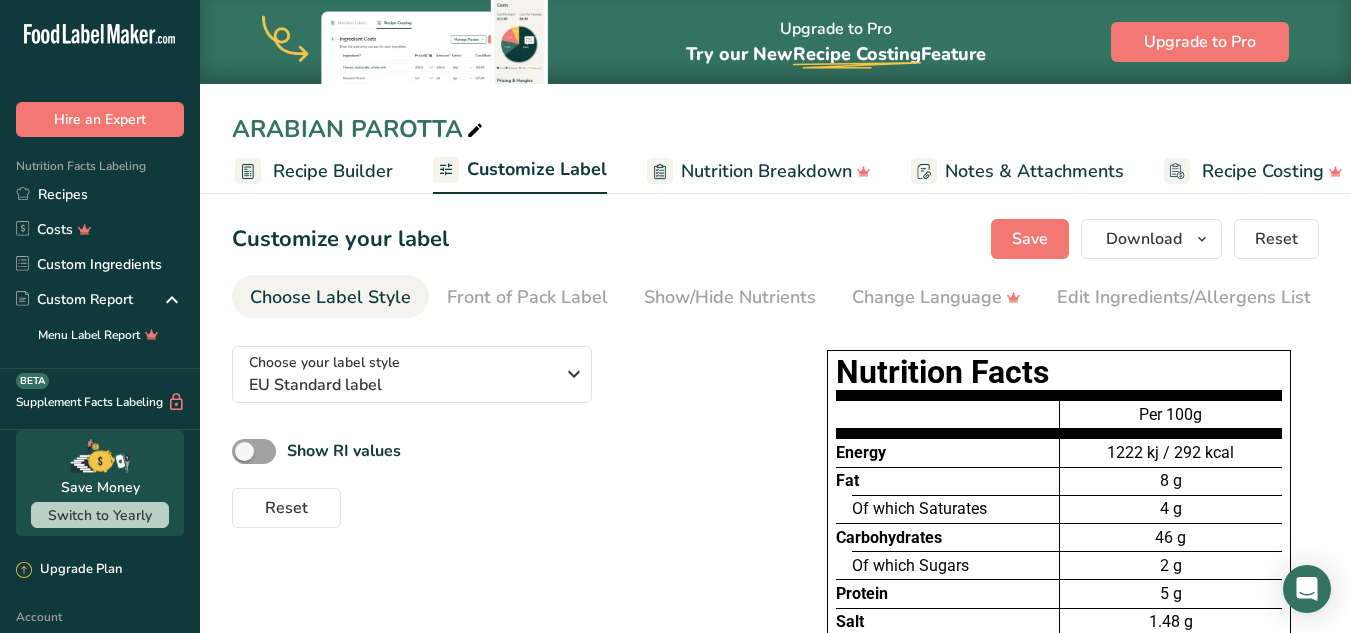 scroll, scrollTop: 0, scrollLeft: 208, axis: horizontal 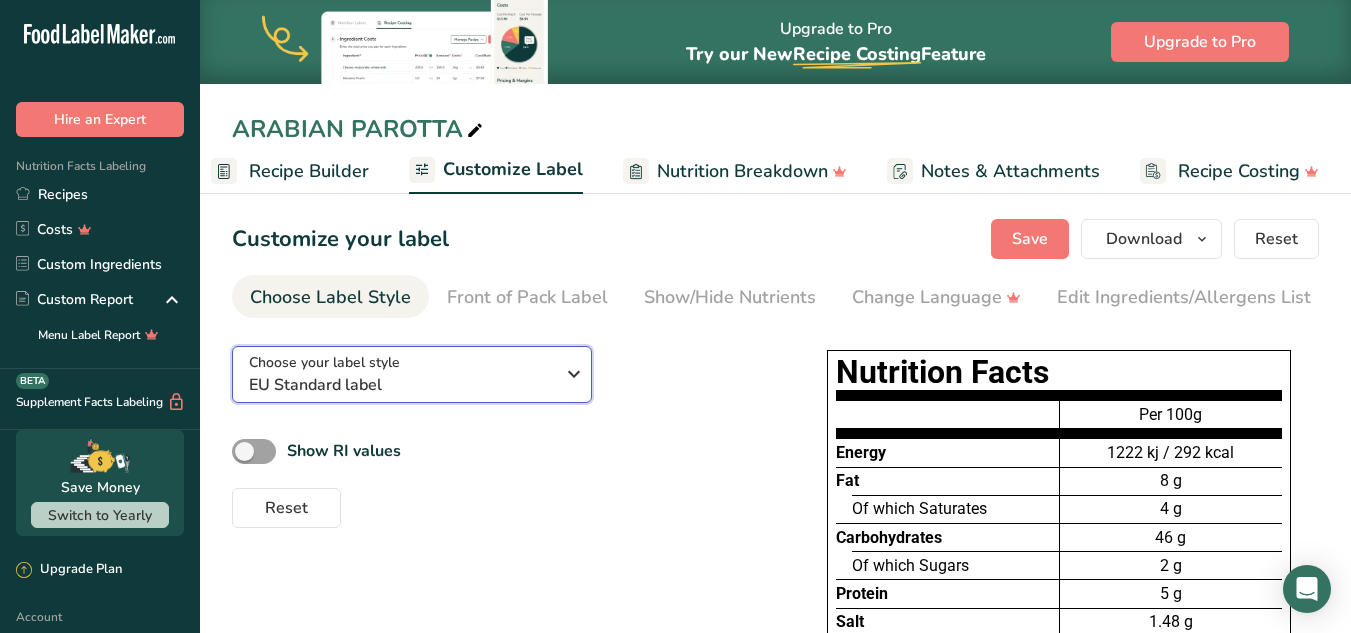 click on "EU Standard label" at bounding box center [401, 385] 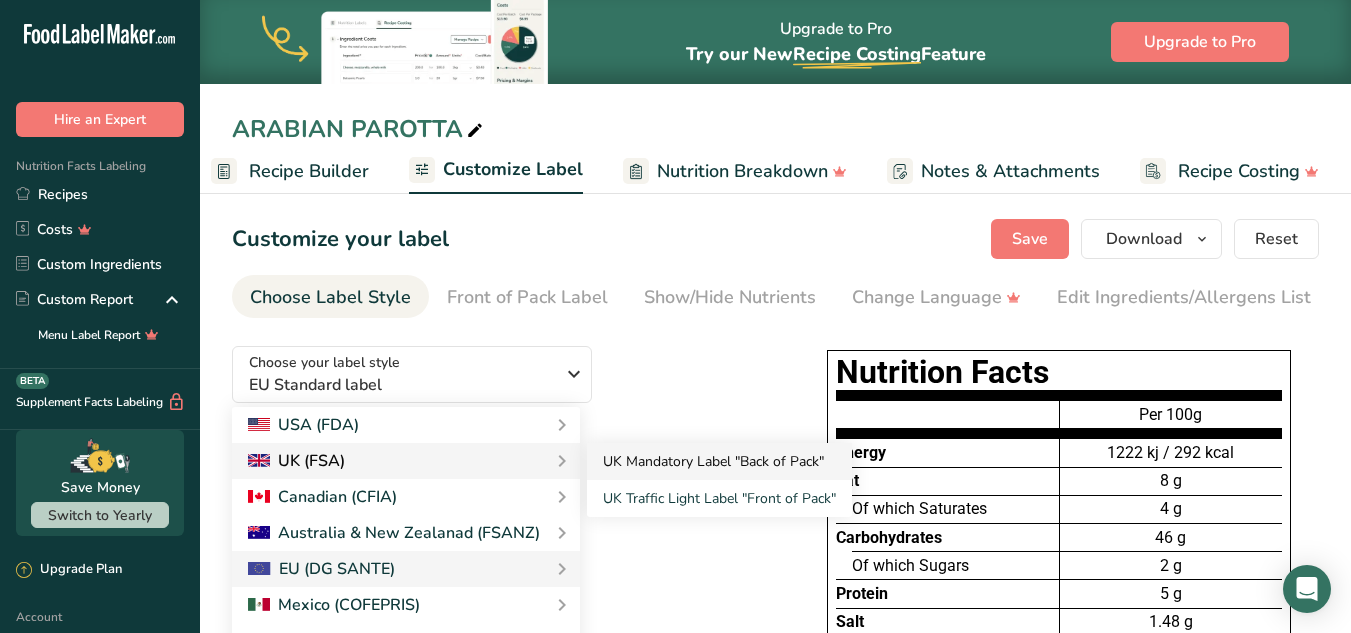 click on "UK Mandatory Label "Back of Pack"" at bounding box center [719, 461] 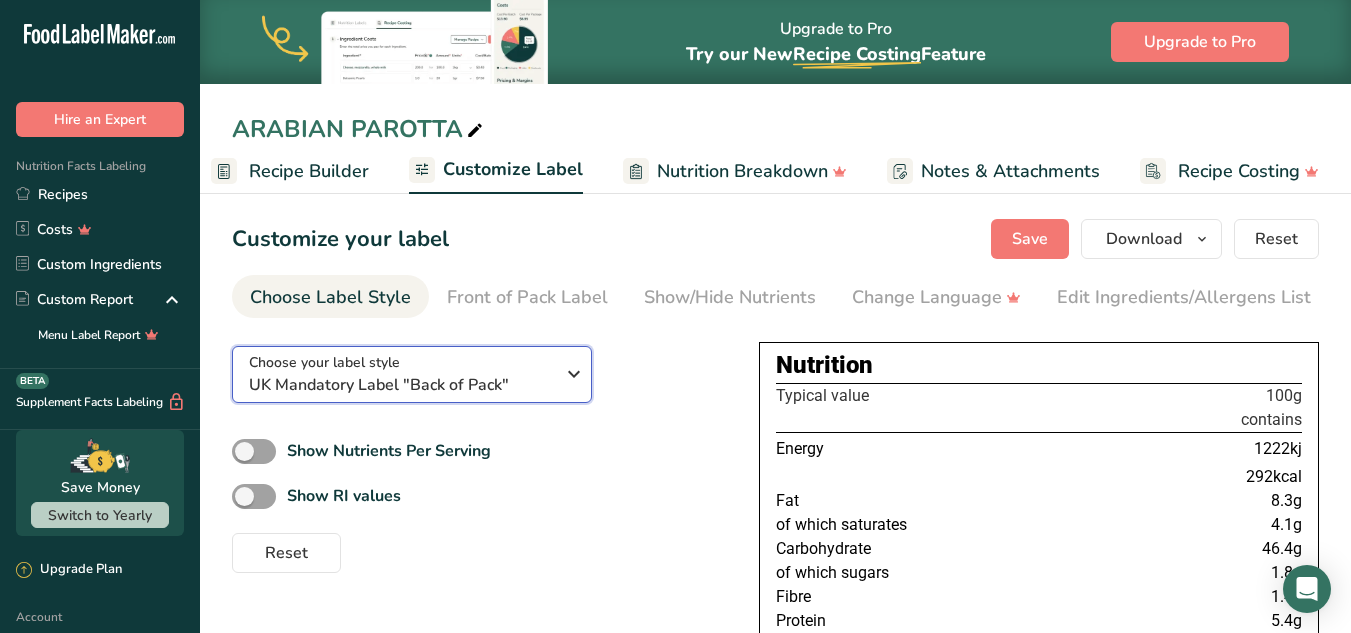 click on "Choose your label style
UK Mandatory Label "Back of Pack"" at bounding box center [401, 374] 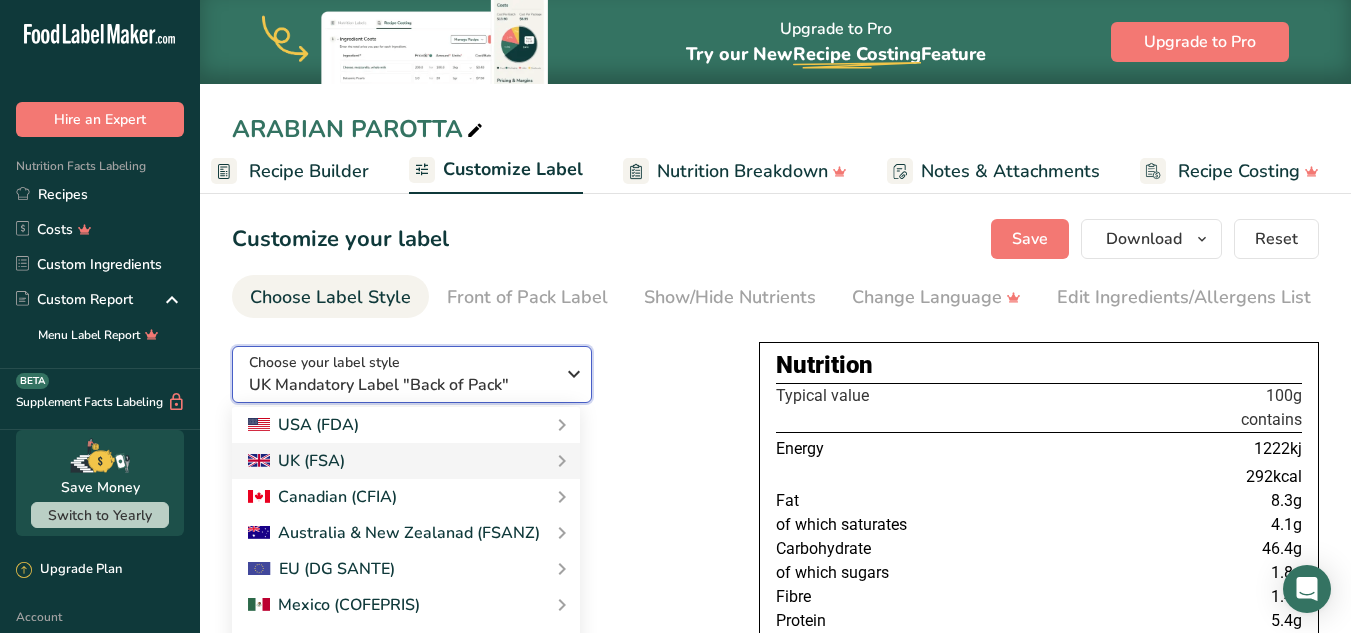 click on "Choose your label style
UK Mandatory Label "Back of Pack"" at bounding box center [401, 374] 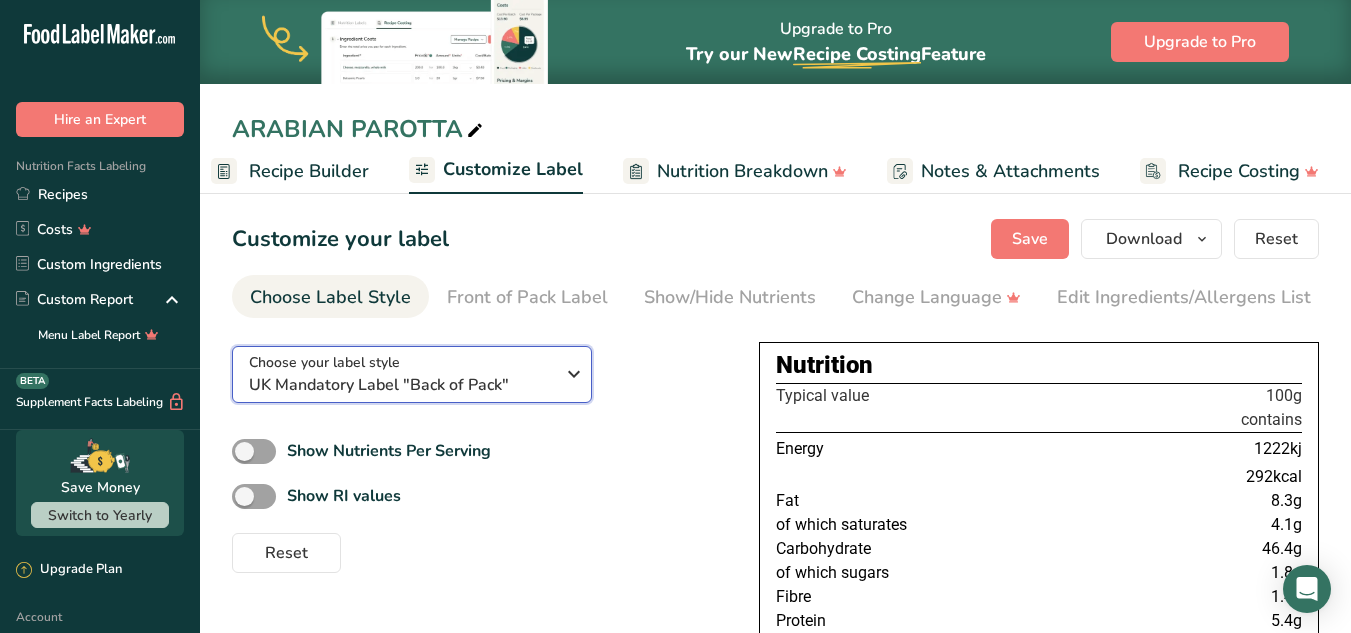 click on "UK Mandatory Label "Back of Pack"" at bounding box center (401, 385) 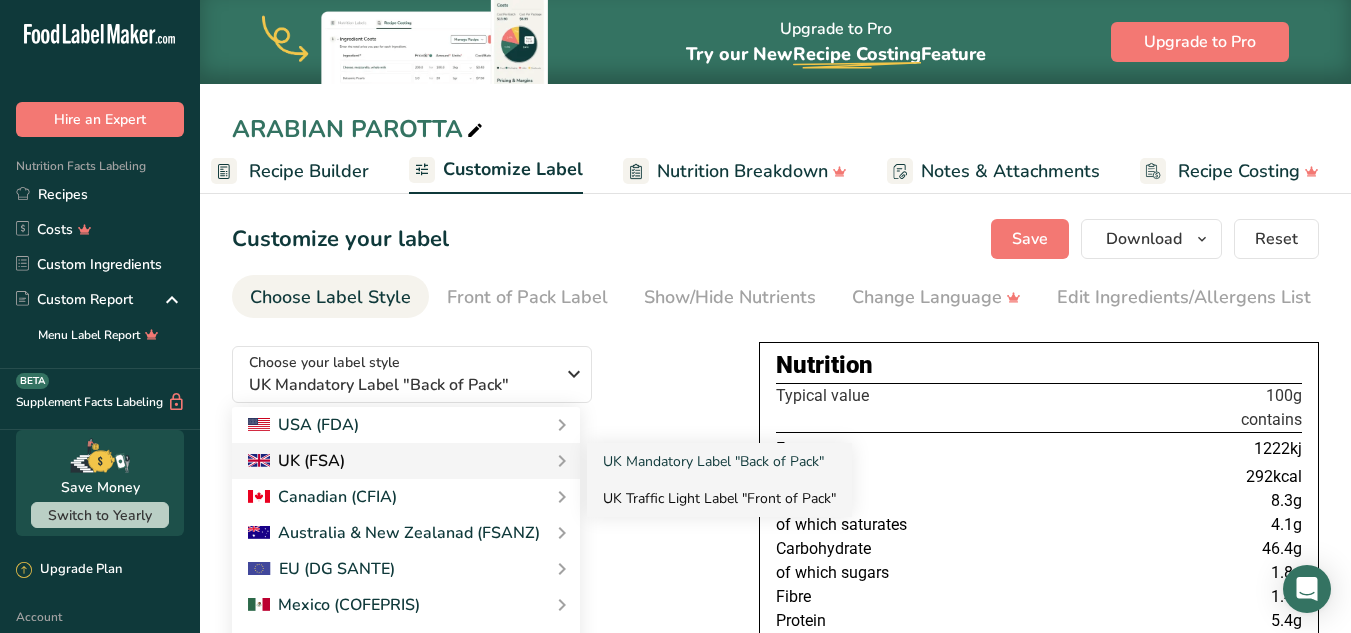 click on "UK Traffic Light Label  "Front of Pack"" at bounding box center (719, 498) 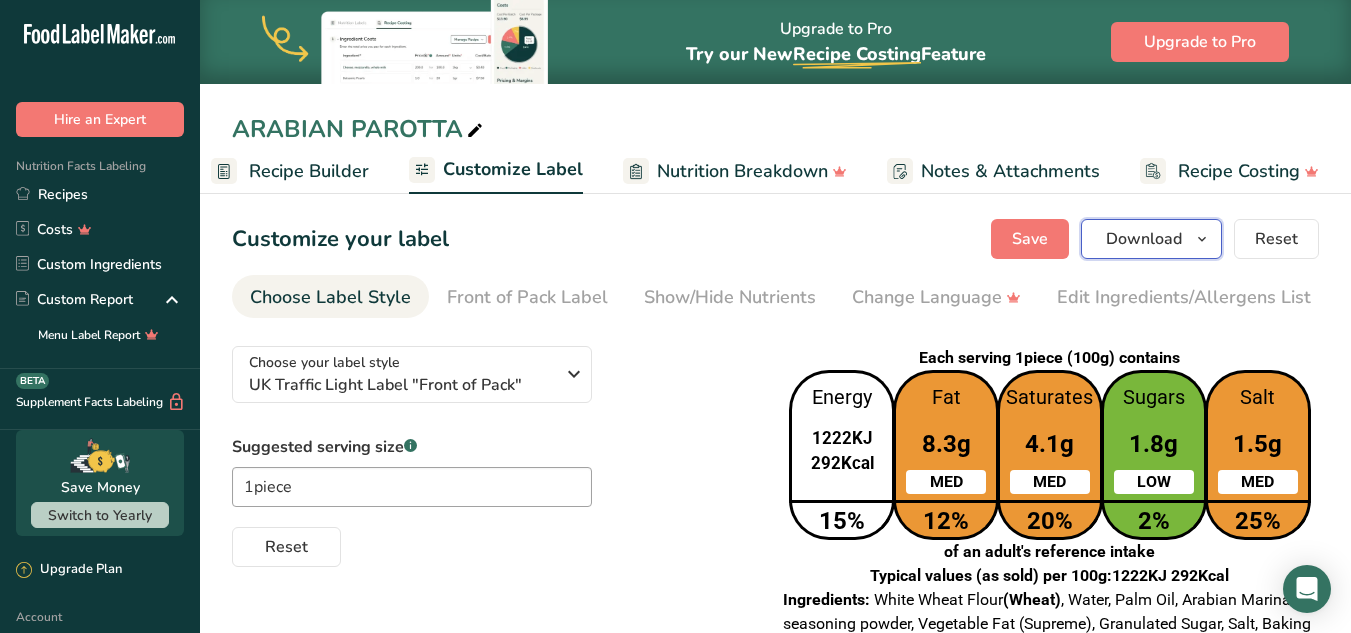 click on "Download" at bounding box center [1144, 239] 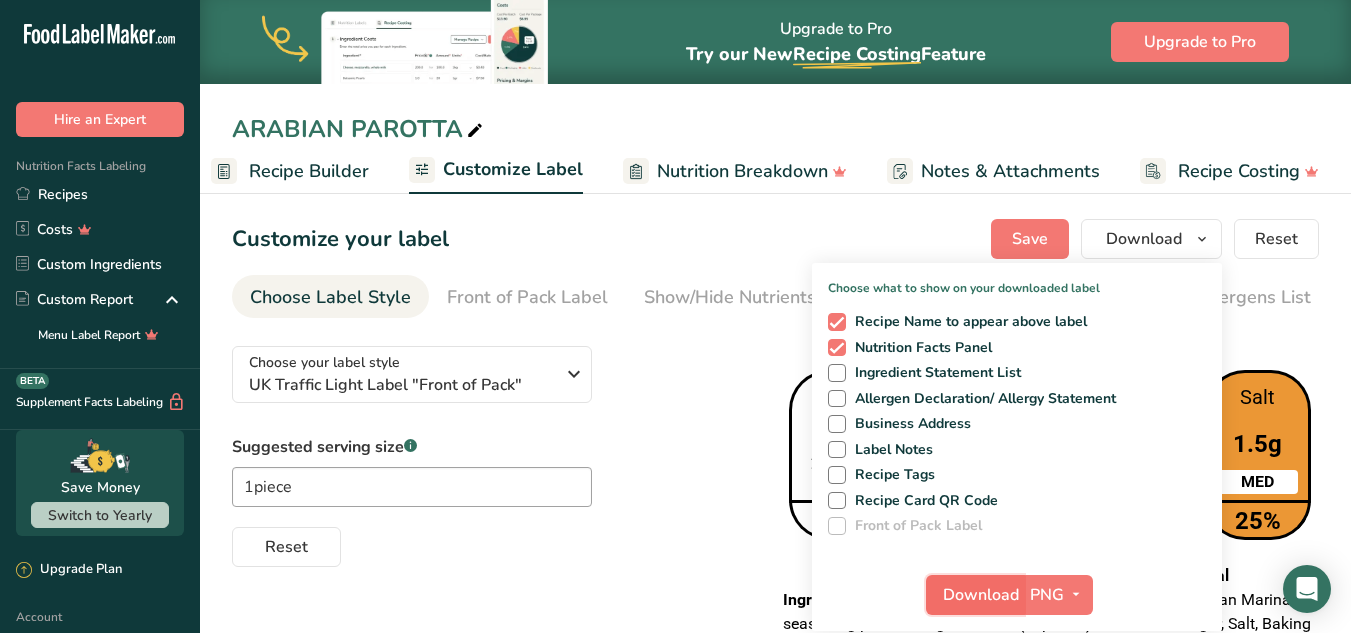click on "Download" at bounding box center [981, 595] 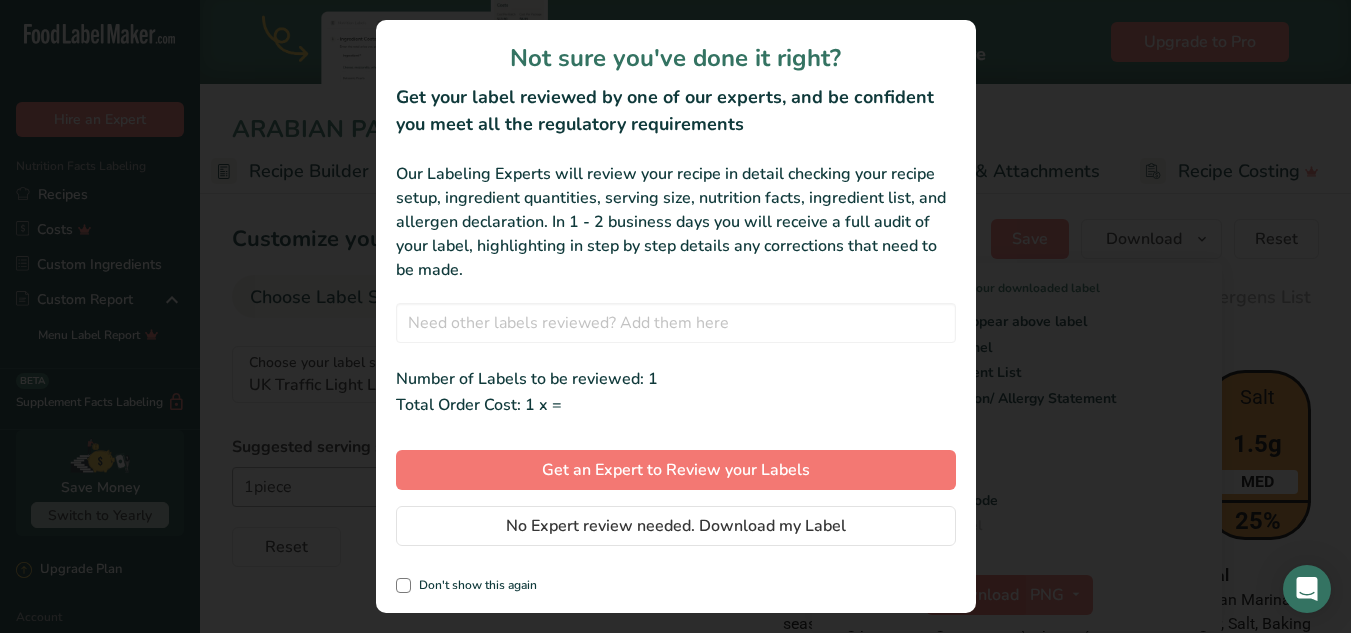 scroll, scrollTop: 0, scrollLeft: 193, axis: horizontal 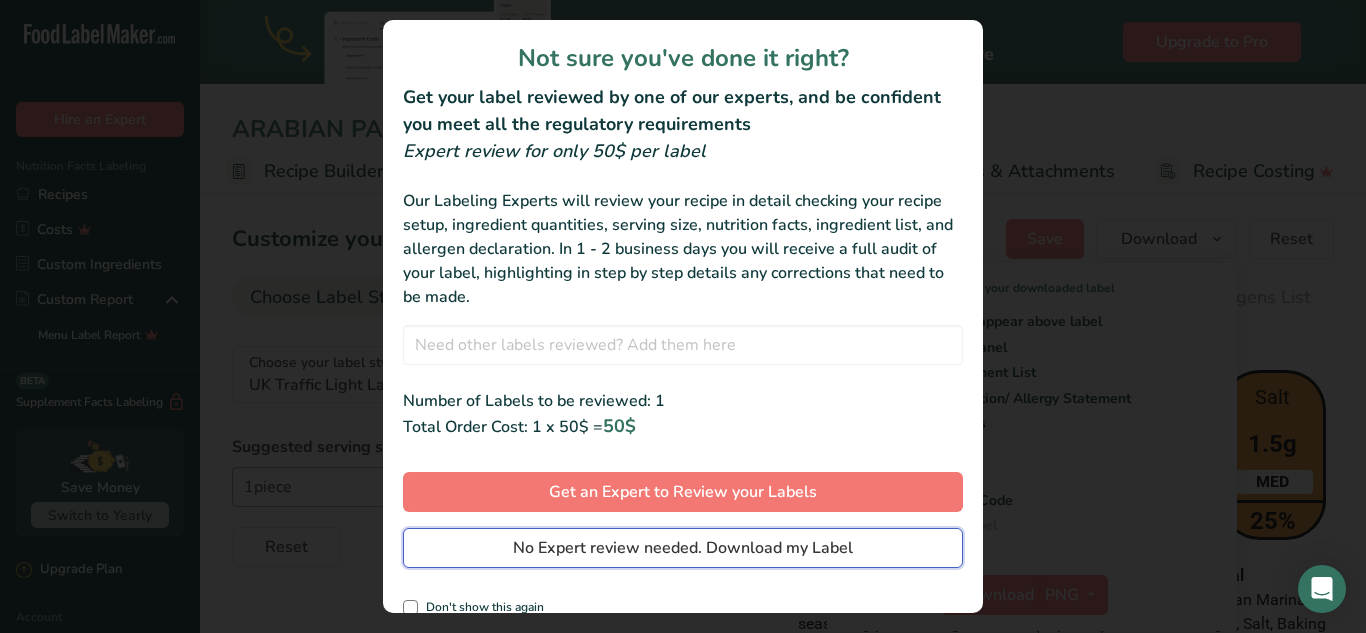 click on "No Expert review needed. Download my Label" at bounding box center [683, 548] 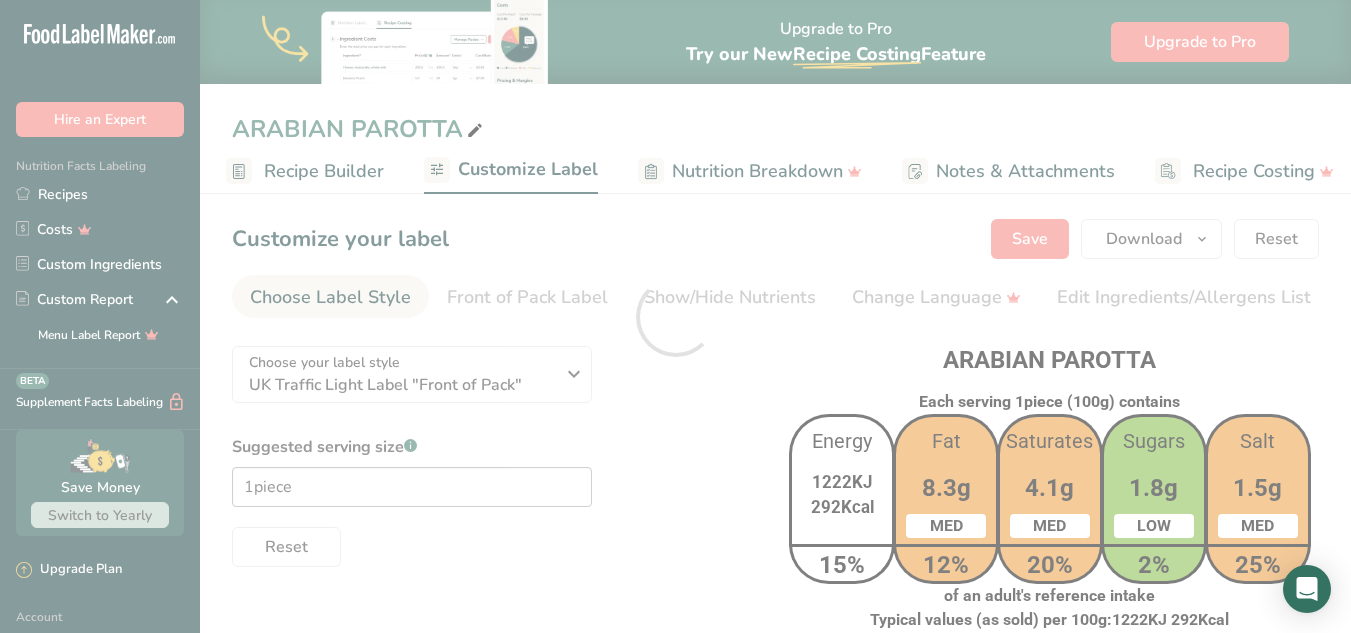 scroll, scrollTop: 0, scrollLeft: 0, axis: both 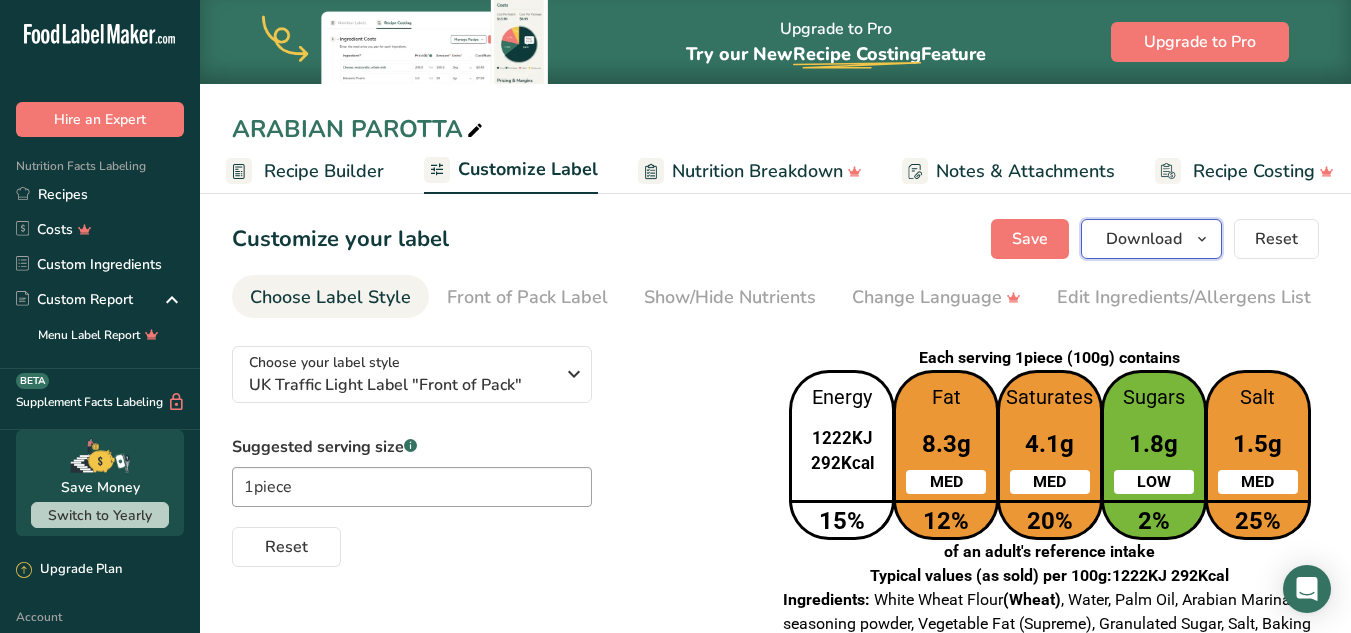 click on "Download" at bounding box center (1144, 239) 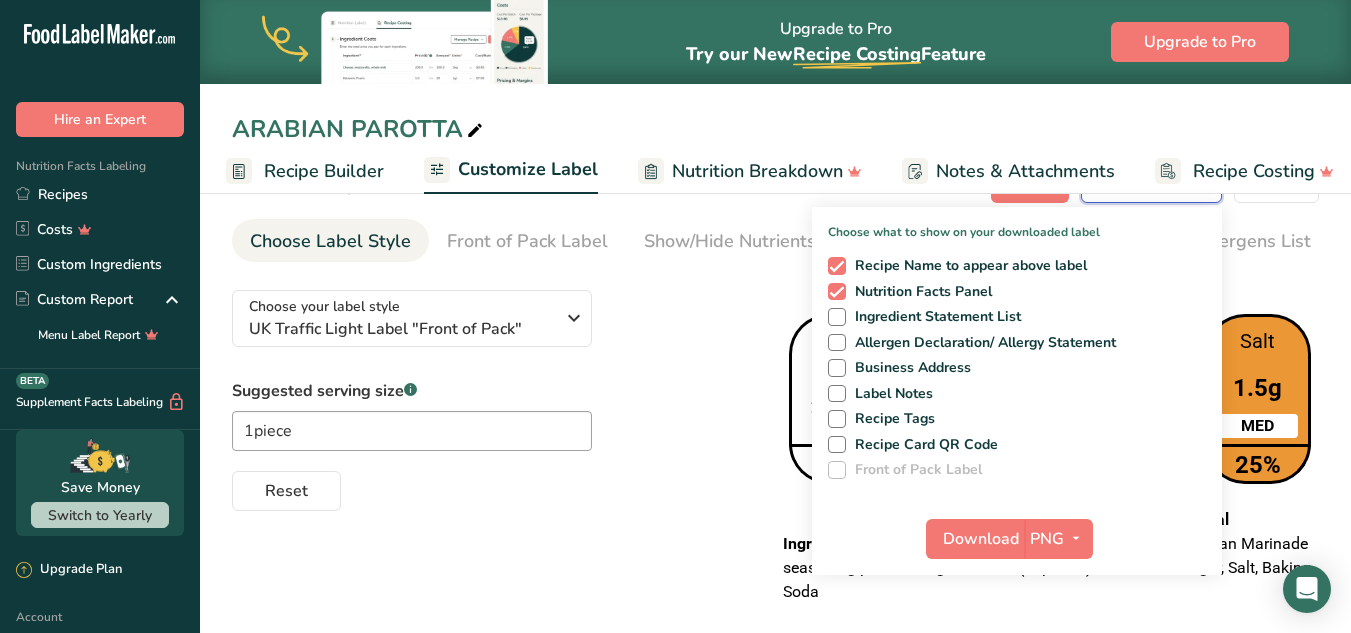 scroll, scrollTop: 80, scrollLeft: 0, axis: vertical 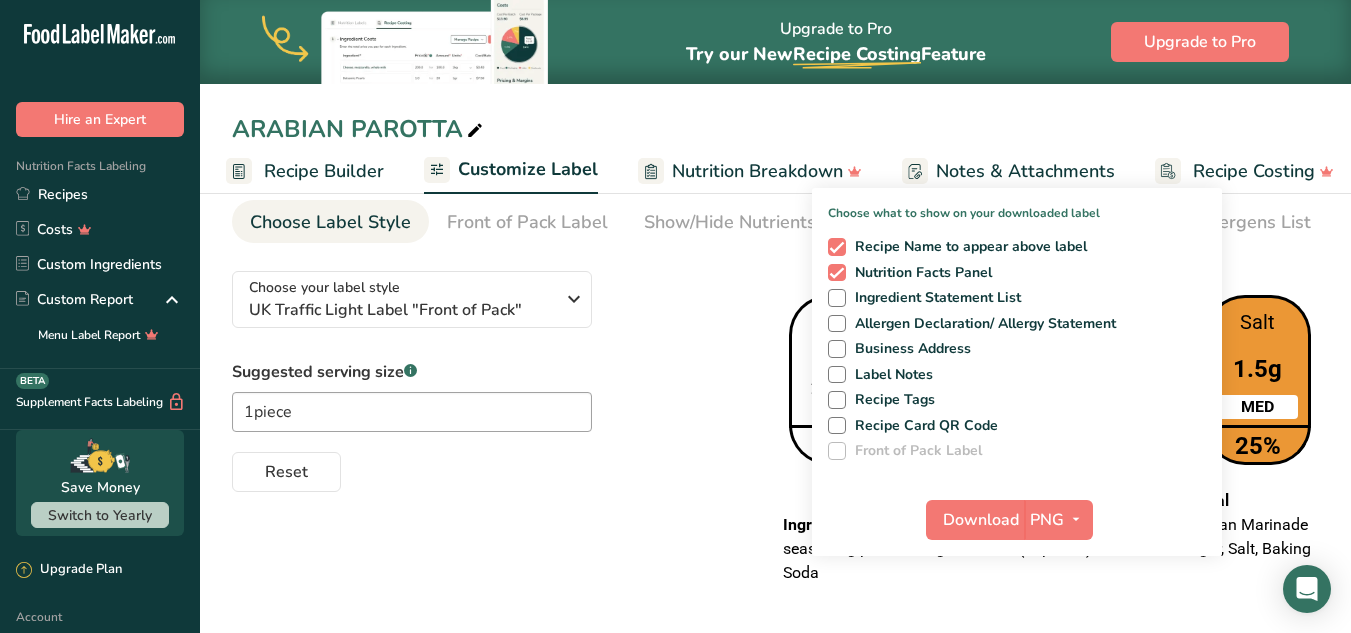click on "Choose your label style
UK Traffic Light Label  "Front of Pack"
USA (FDA)
Standard FDA label
Tabular FDA label
Linear FDA label
Simplified FDA label
Dual Column FDA label (Per Serving/Per Container)
Dual Column FDA label (As Sold/As Prepared)
Aggregate Standard FDA label
Standard FDA label with Micronutrients listed side-by-side
UK (FSA)
UK Mandatory Label "Back of Pack"
UK Traffic Light Label  "Front of Pack"
Canadian (CFIA)
Canadian Standard label
Canadian Dual Column label" at bounding box center [775, 428] 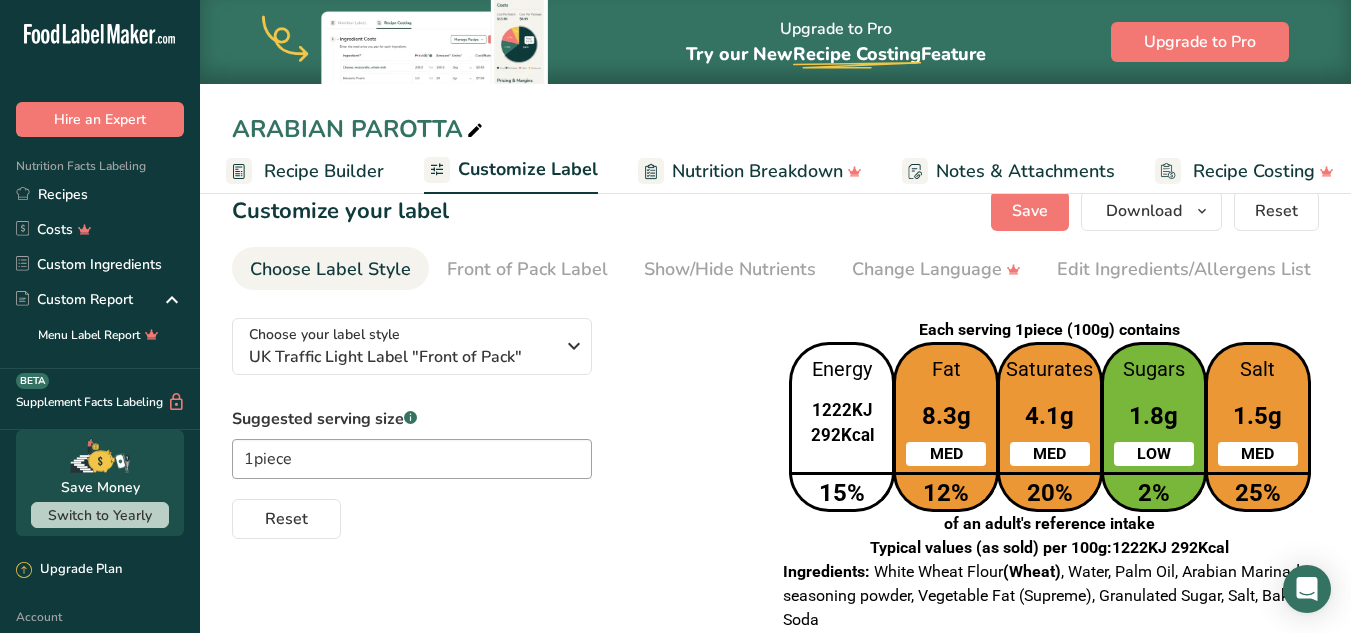 scroll, scrollTop: 0, scrollLeft: 0, axis: both 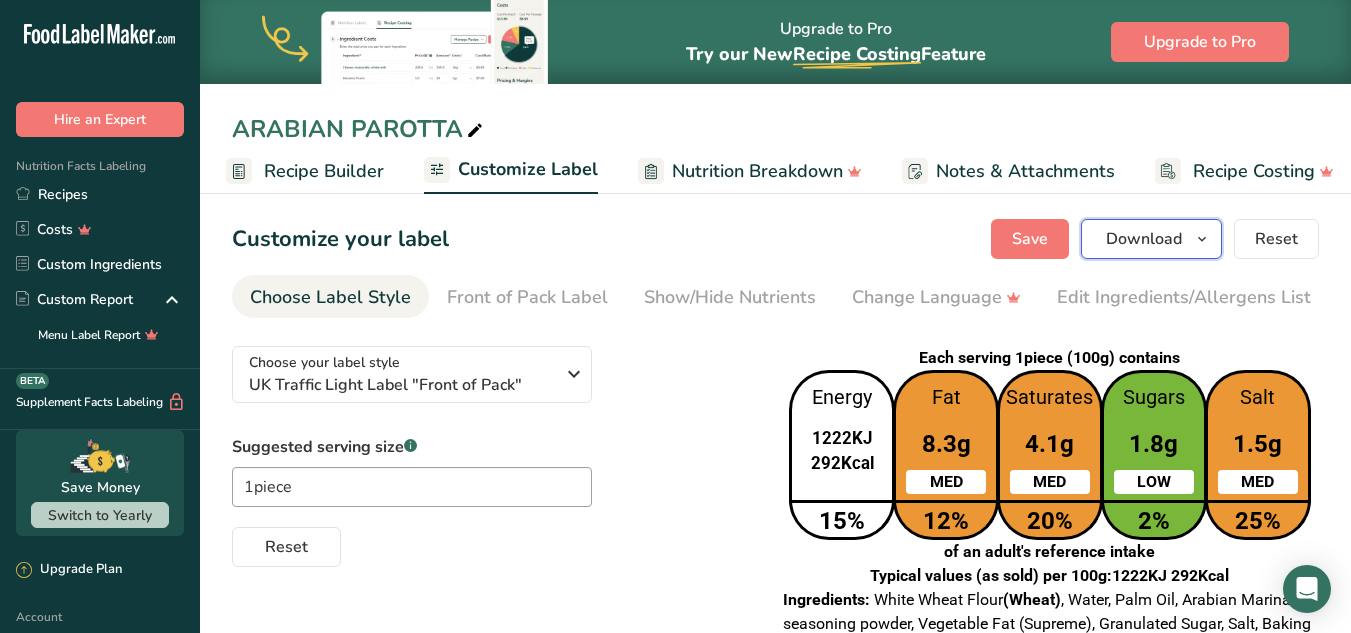 click on "Download" at bounding box center [1144, 239] 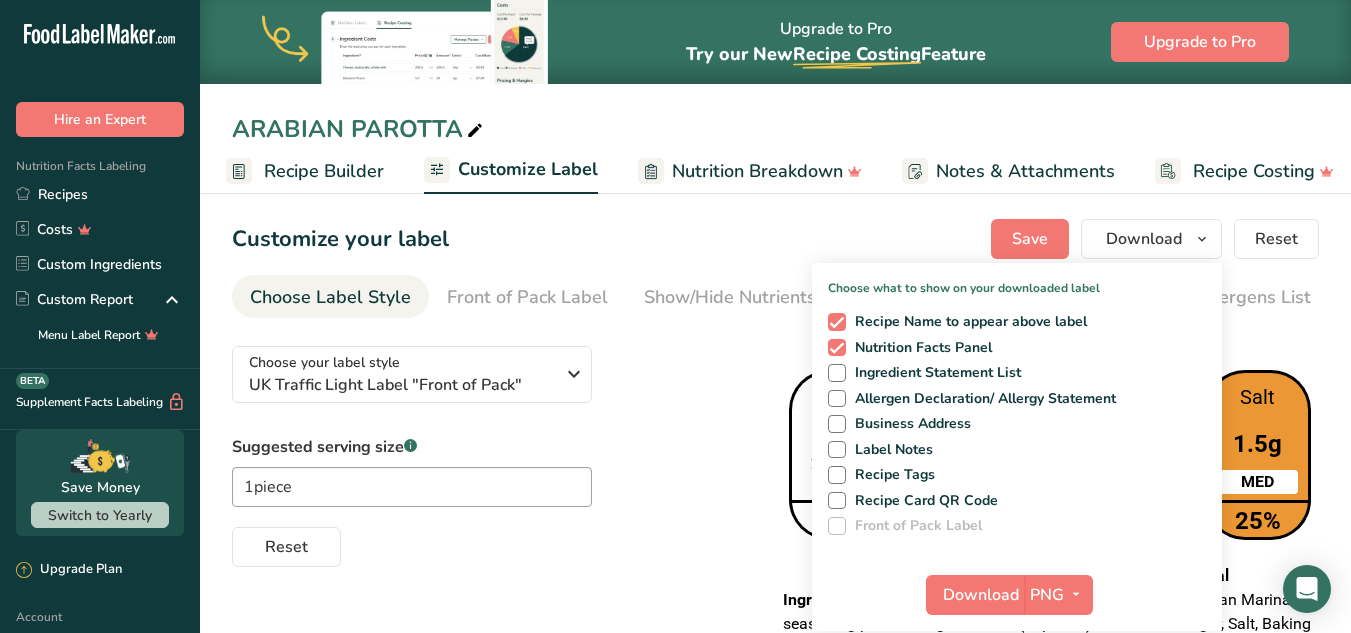 click on "Choose your label style
UK Traffic Light Label  "Front of Pack"
USA (FDA)
Standard FDA label
Tabular FDA label
Linear FDA label
Simplified FDA label
Dual Column FDA label (Per Serving/Per Container)
Dual Column FDA label (As Sold/As Prepared)
Aggregate Standard FDA label
Standard FDA label with Micronutrients listed side-by-side
UK (FSA)
UK Mandatory Label "Back of Pack"
UK Traffic Light Label  "Front of Pack"
Canadian (CFIA)
Canadian Standard label
Canadian Dual Column label" at bounding box center (489, 448) 